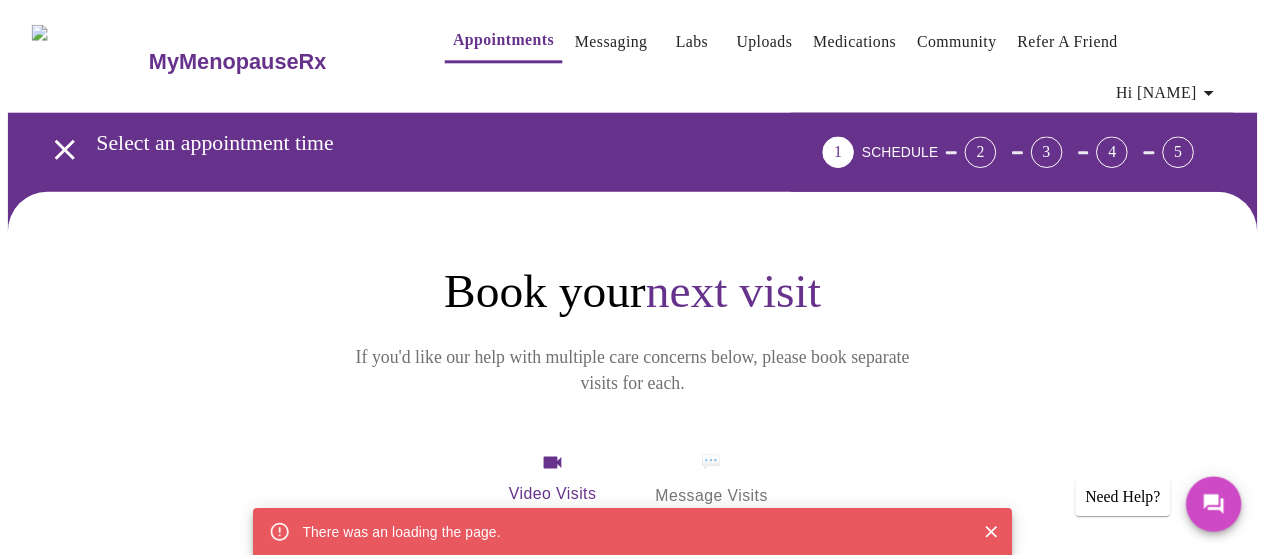 scroll, scrollTop: 0, scrollLeft: 0, axis: both 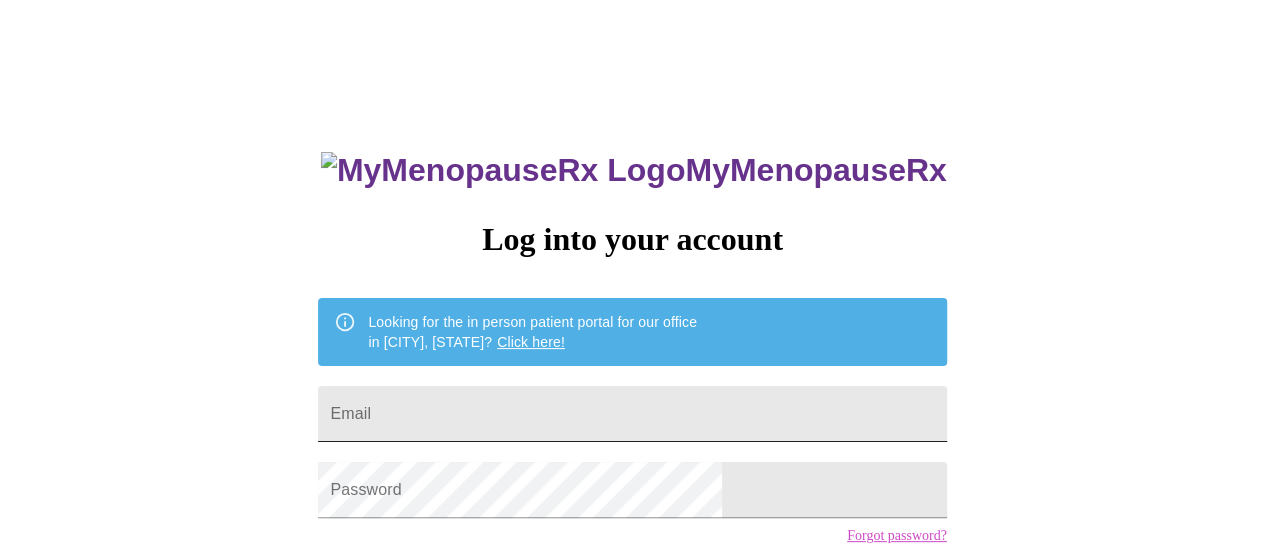 drag, startPoint x: 0, startPoint y: 0, endPoint x: 644, endPoint y: 409, distance: 762.9004 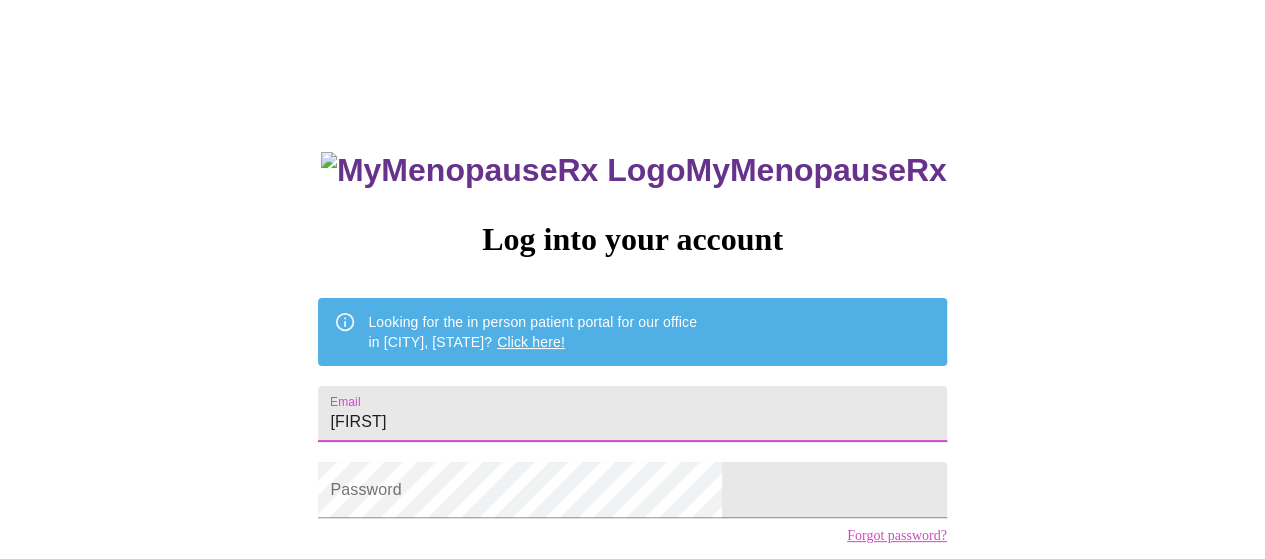 type on "annapearson8@gmail.com" 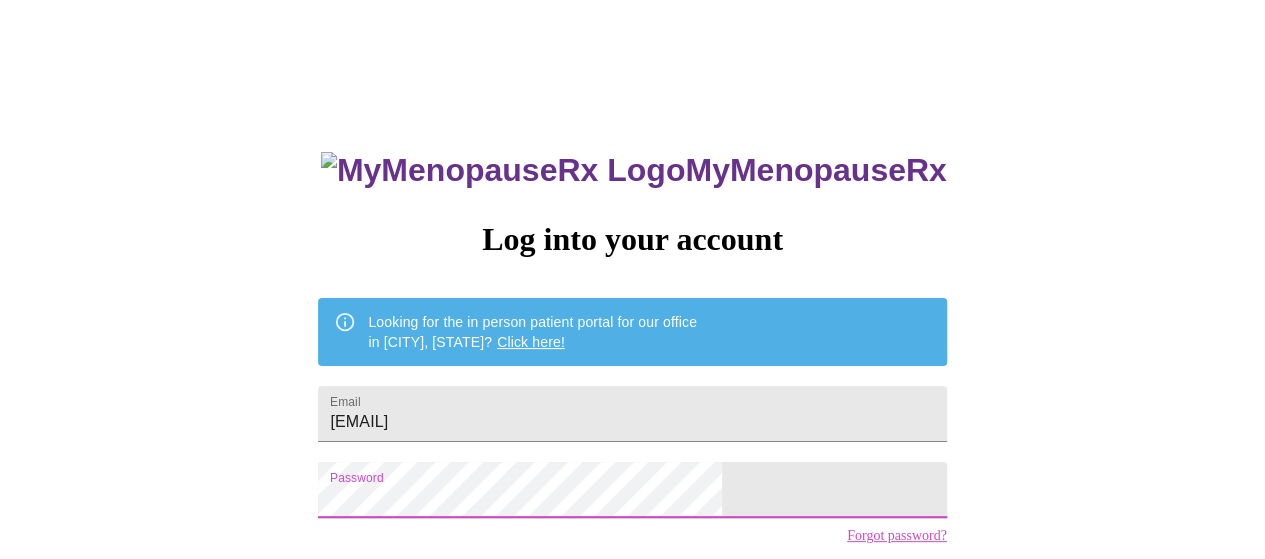 scroll, scrollTop: 146, scrollLeft: 0, axis: vertical 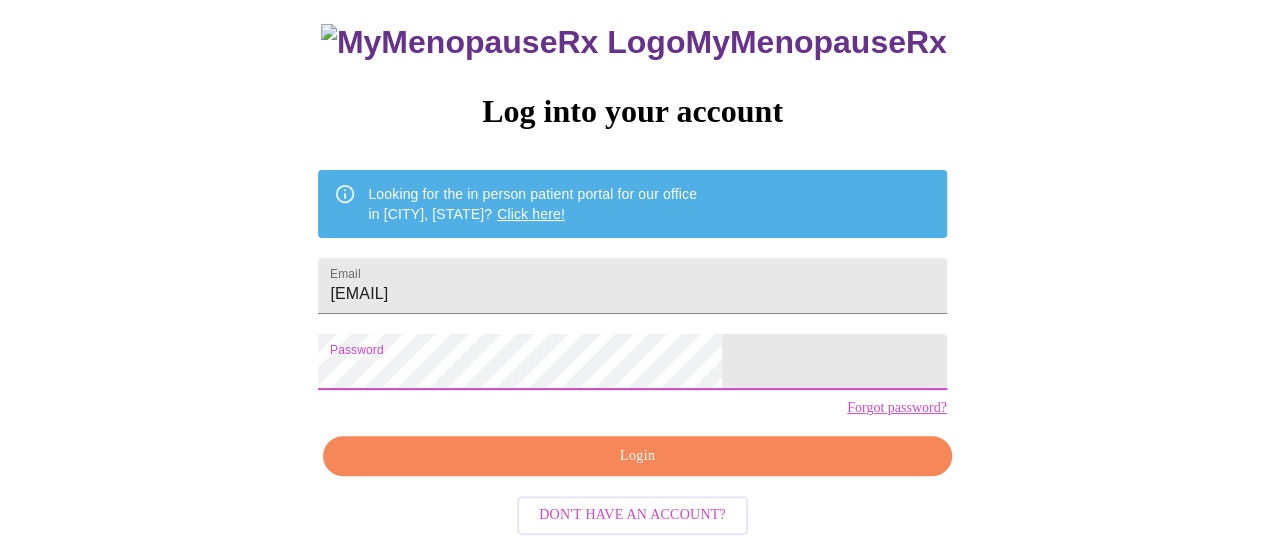 click on "Forgot password?" at bounding box center [897, 408] 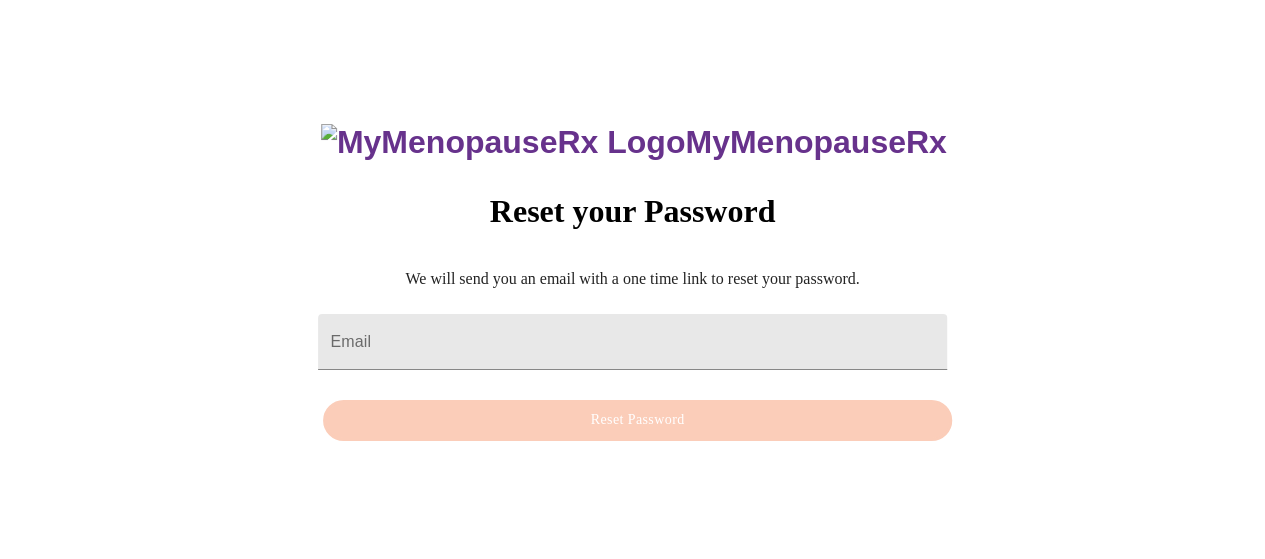 scroll, scrollTop: 20, scrollLeft: 0, axis: vertical 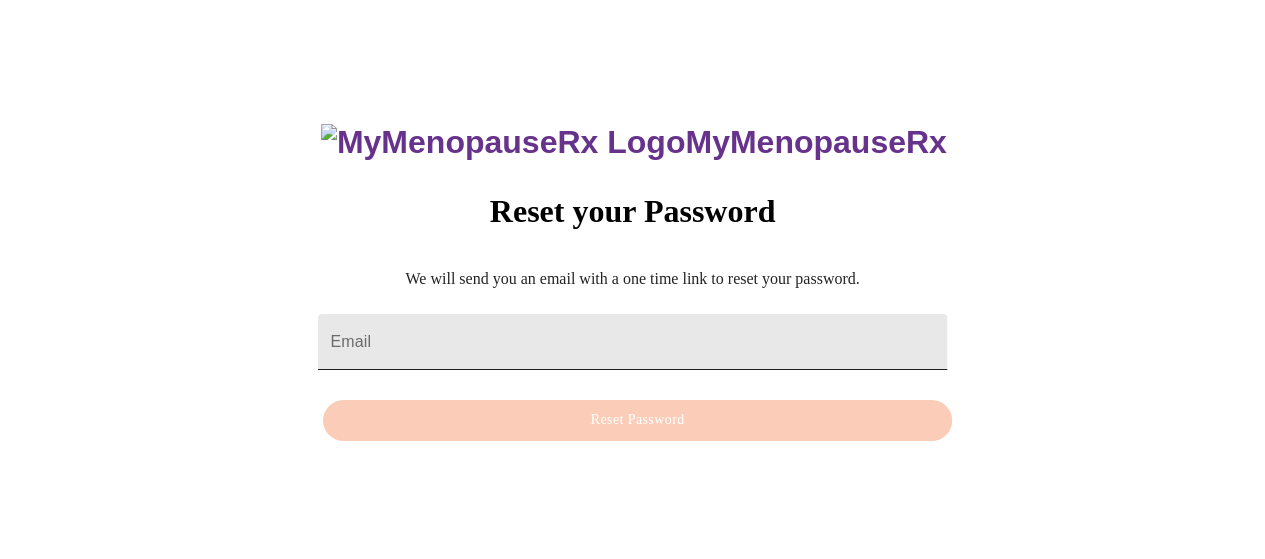 click on "Email" at bounding box center (632, 342) 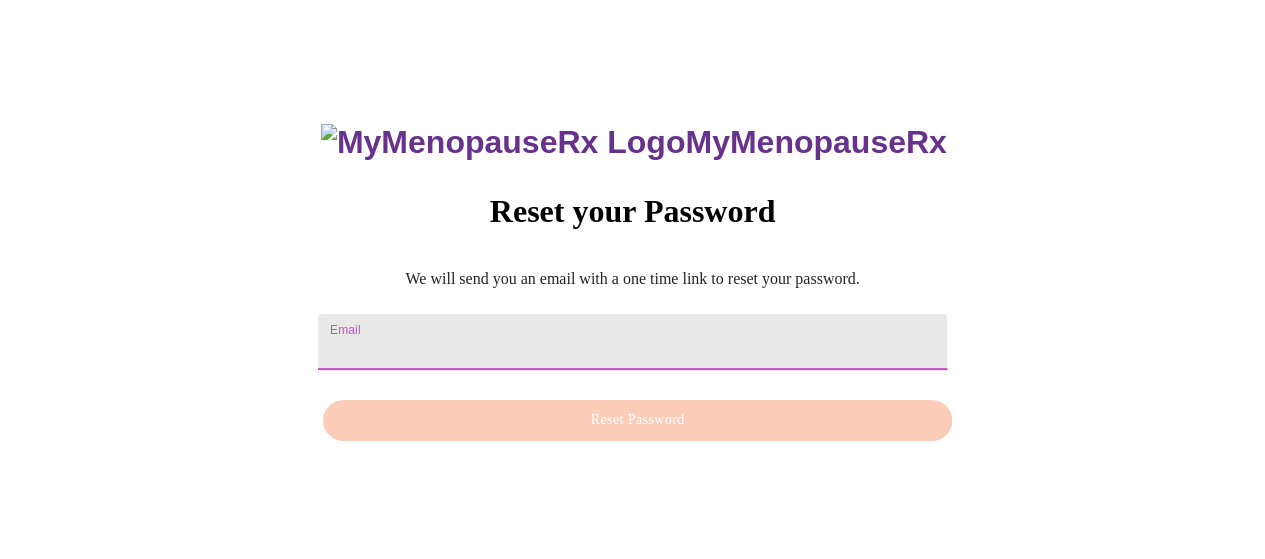 type on "annapearson8@gmail.com" 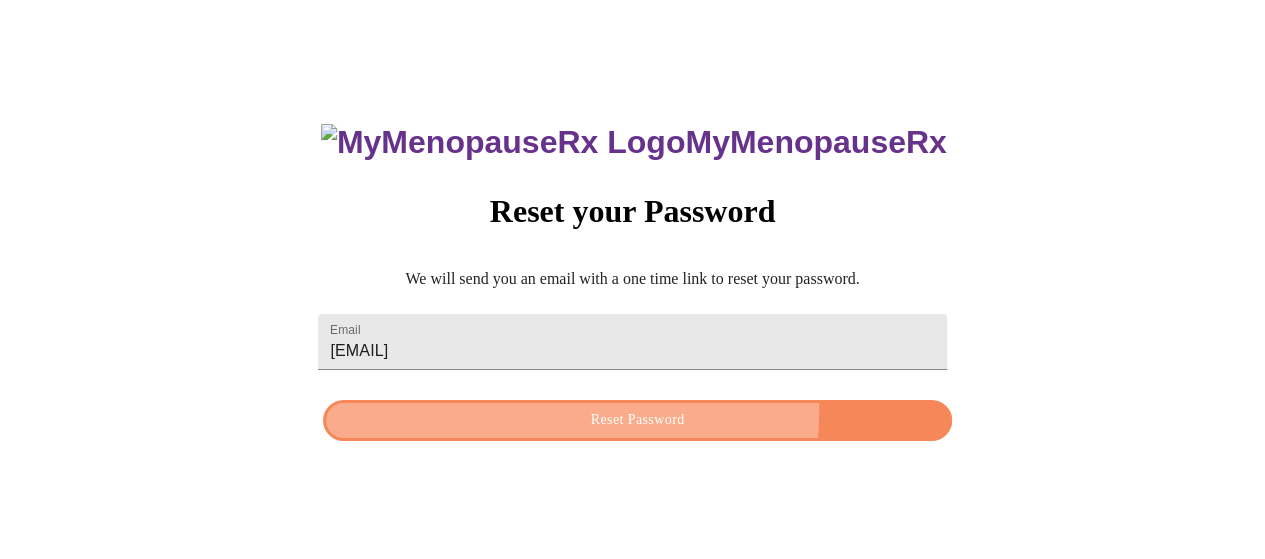 click on "Reset Password" at bounding box center (637, 420) 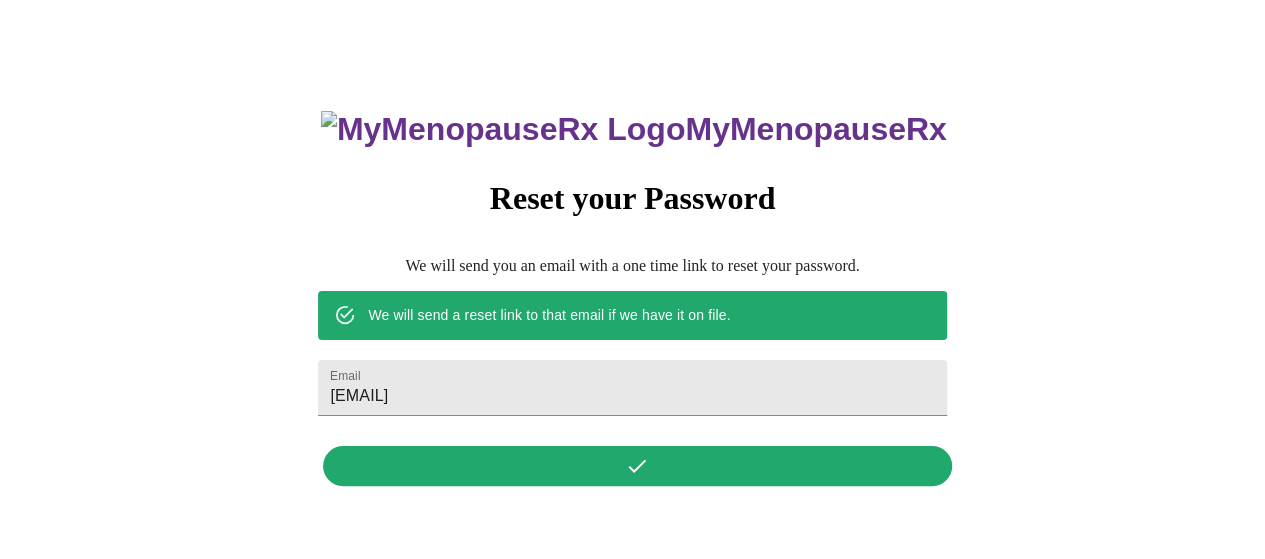scroll, scrollTop: 20, scrollLeft: 0, axis: vertical 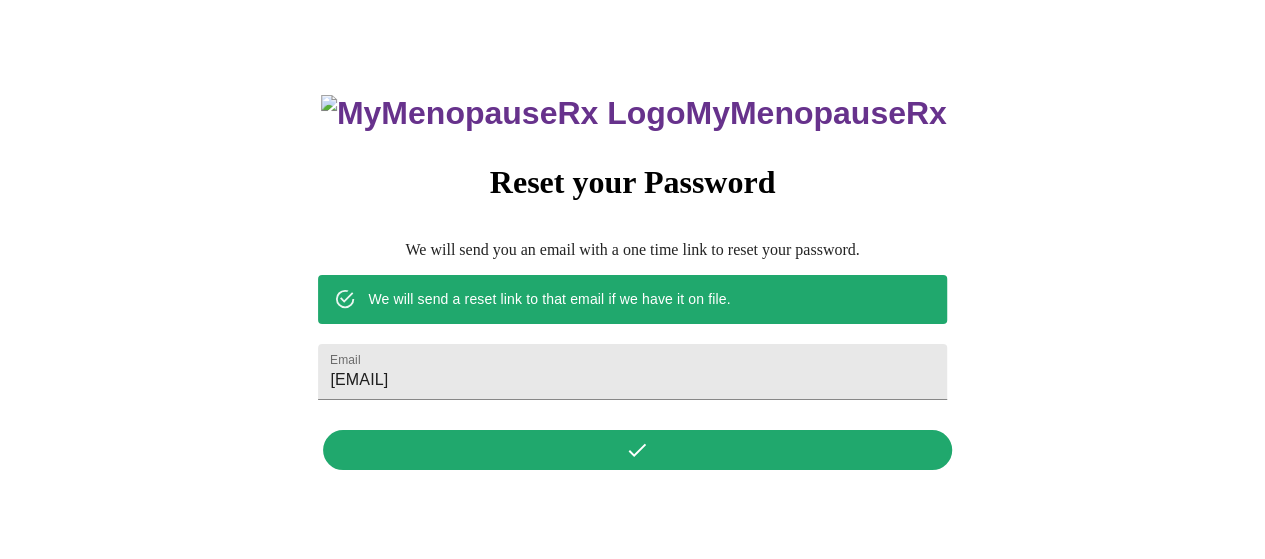 click on "MyMenopauseRx Reset your Password We will send you an email with a one time link to reset your password. We will send a reset link to that email if we have it on file. Email annapearson8@gmail.com" at bounding box center (632, 271) 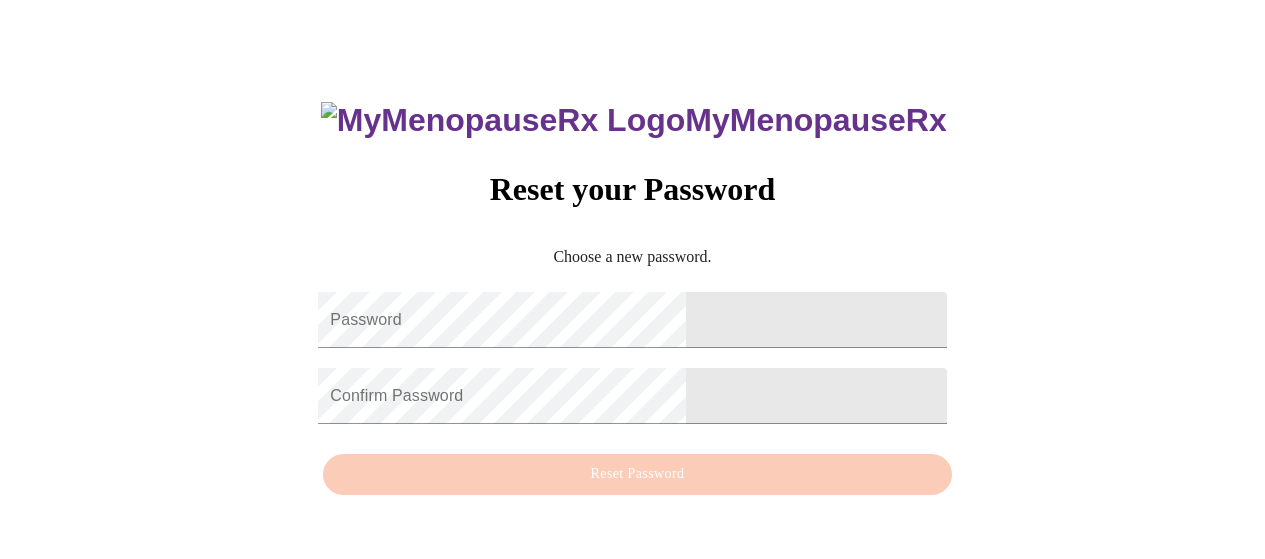 scroll, scrollTop: 0, scrollLeft: 0, axis: both 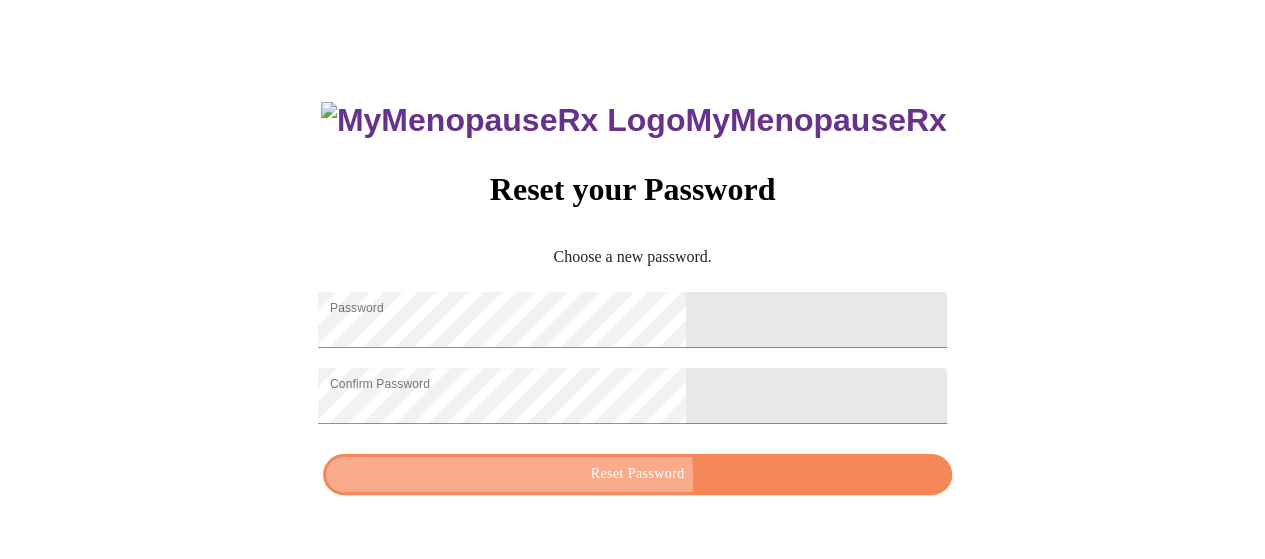 click on "Reset Password" at bounding box center (637, 474) 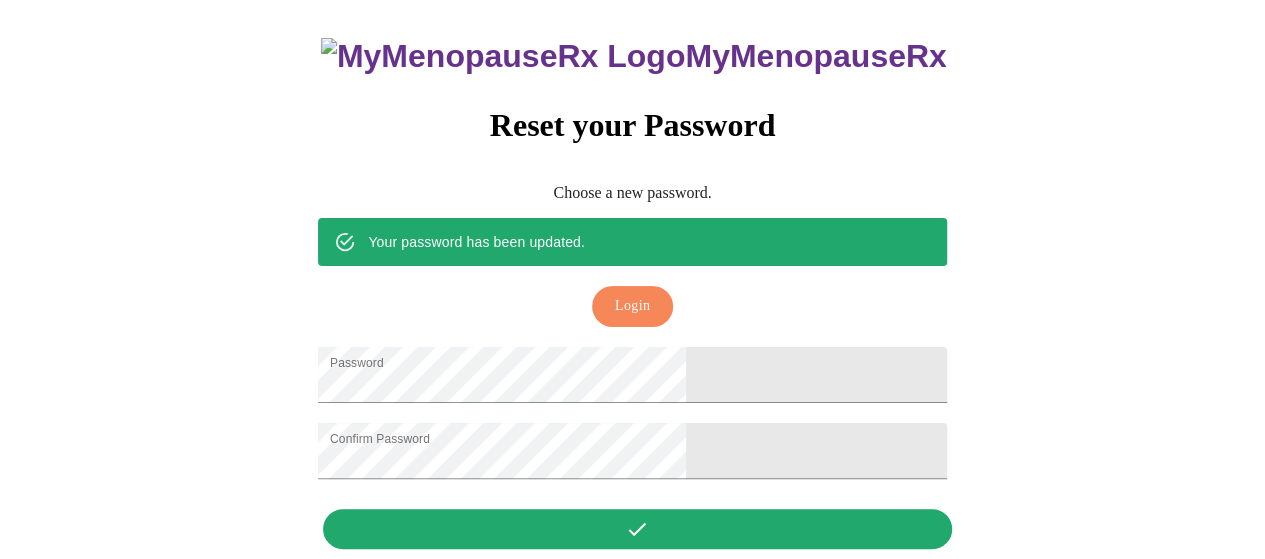 scroll, scrollTop: 4, scrollLeft: 0, axis: vertical 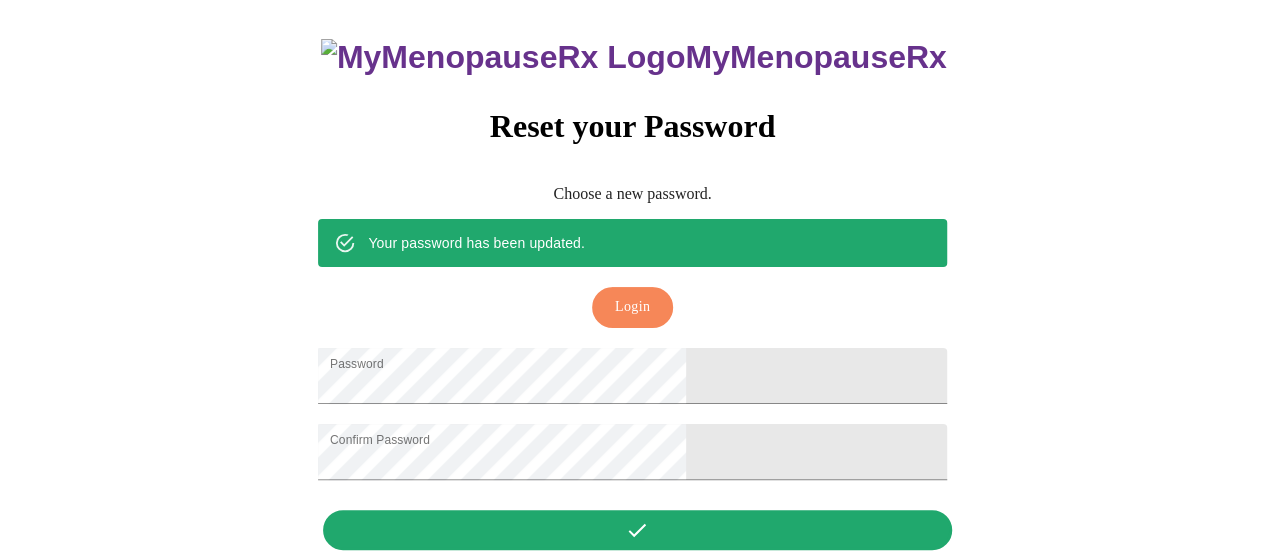 click on "MyMenopauseRx Reset your Password Choose a new password. Your password has been updated. Login Password Confirm Password" at bounding box center (632, 283) 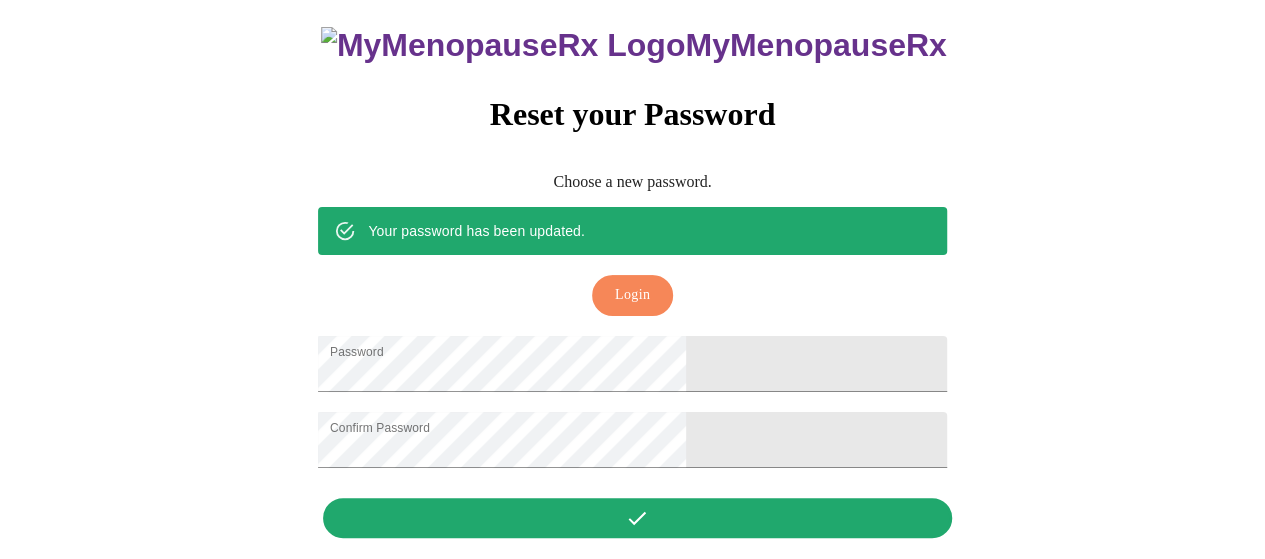 click on "MyMenopauseRx Reset your Password Choose a new password. Your password has been updated. Login Password Confirm Password" at bounding box center [632, 271] 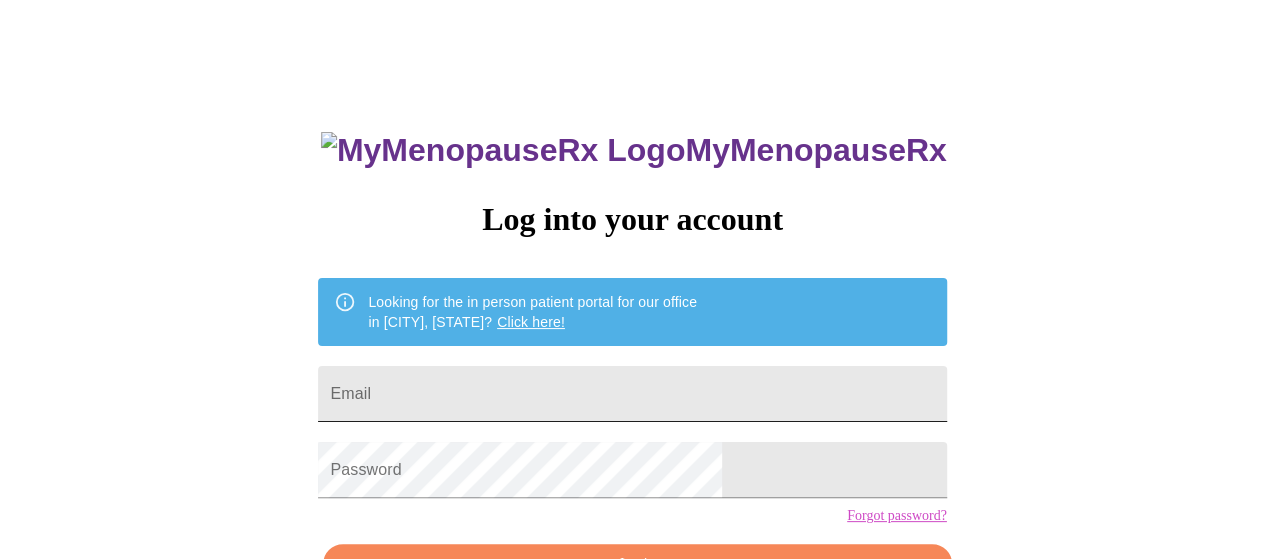 click on "Email" at bounding box center (632, 394) 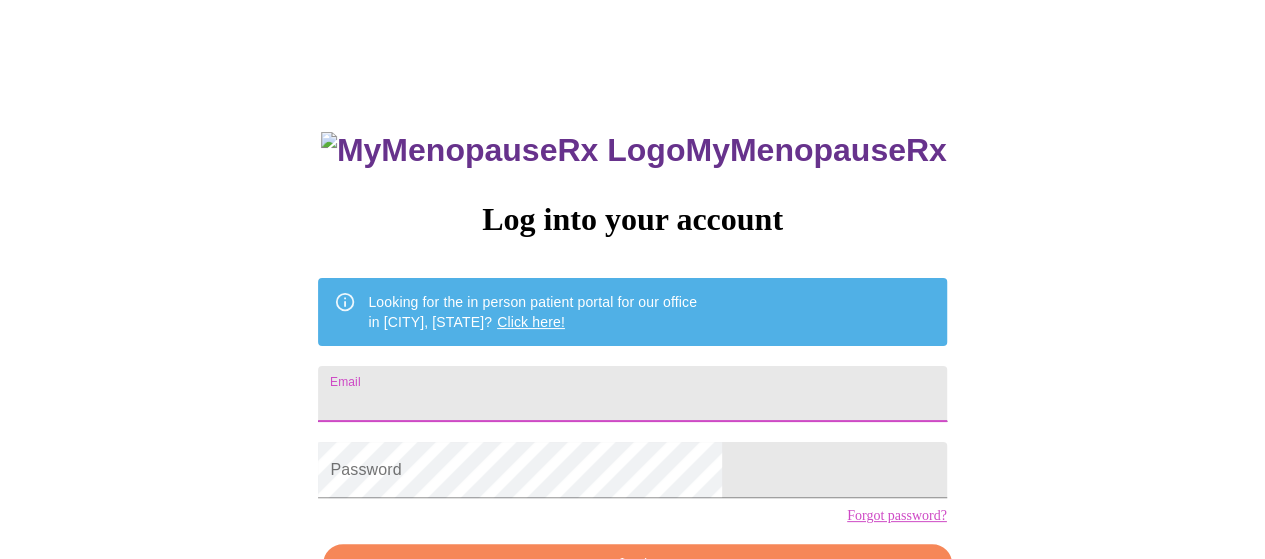 type on "annapearson8@gmail.com" 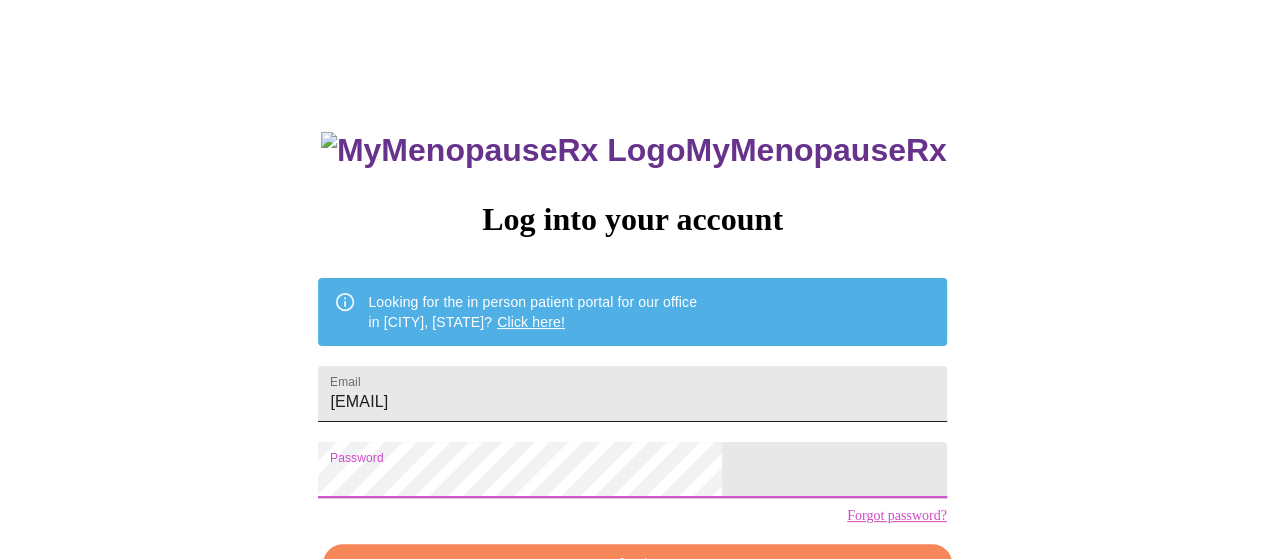 scroll, scrollTop: 146, scrollLeft: 0, axis: vertical 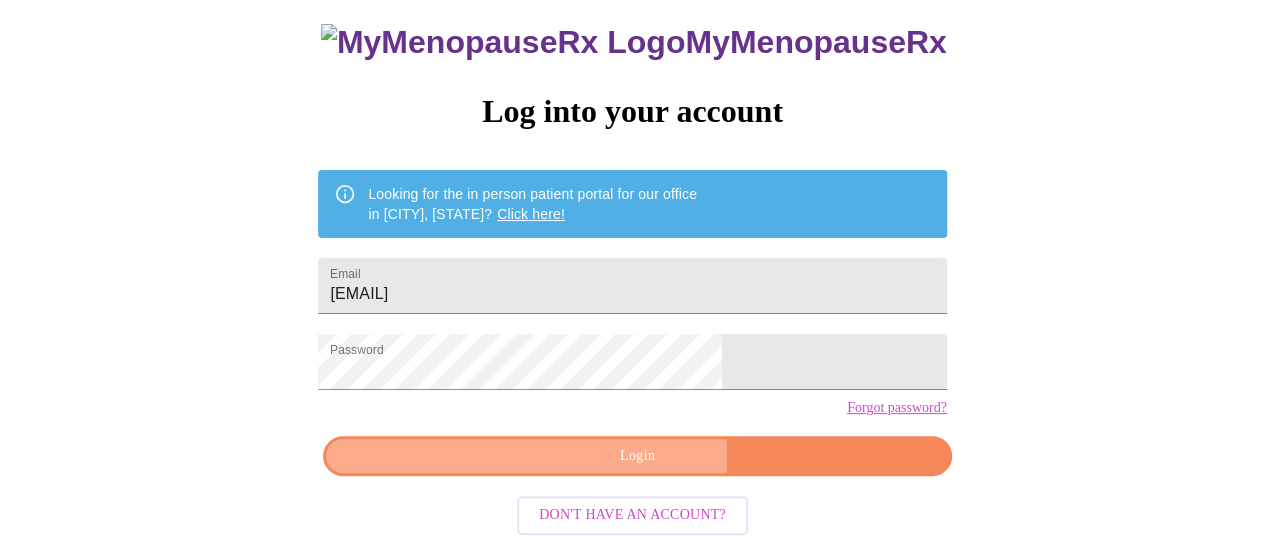 click on "Login" at bounding box center (637, 456) 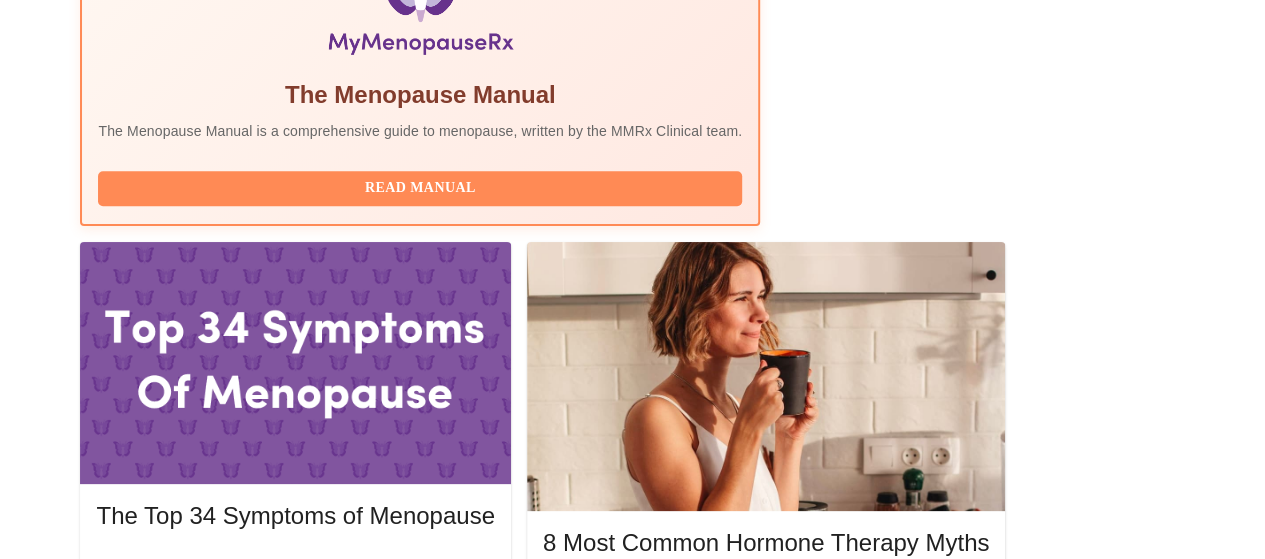 scroll, scrollTop: 0, scrollLeft: 0, axis: both 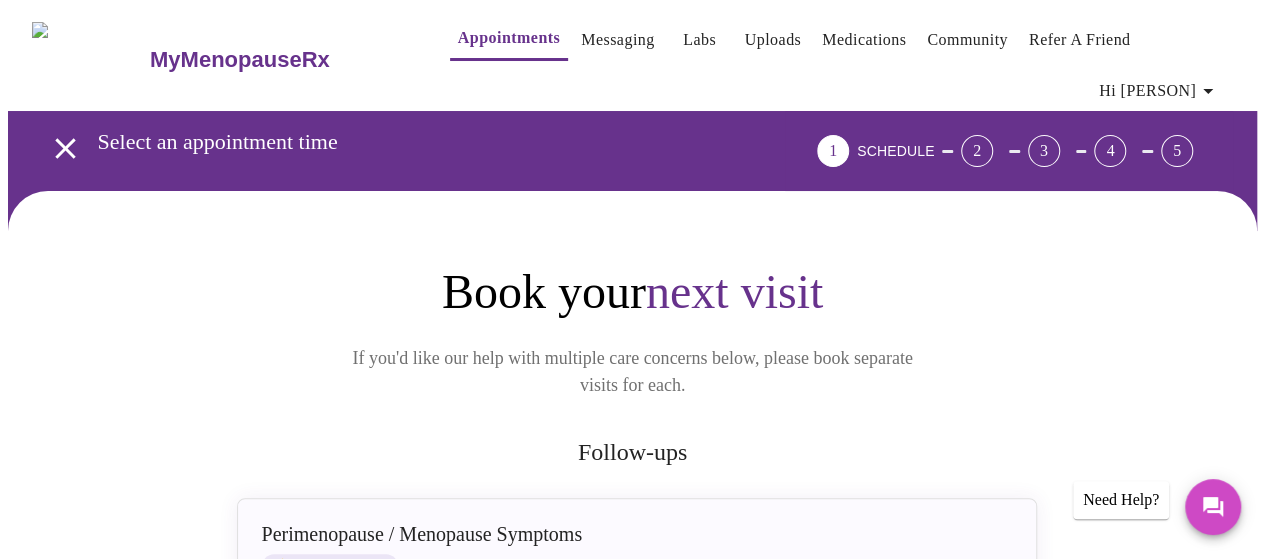 click on "Follow-ups" at bounding box center [633, 452] 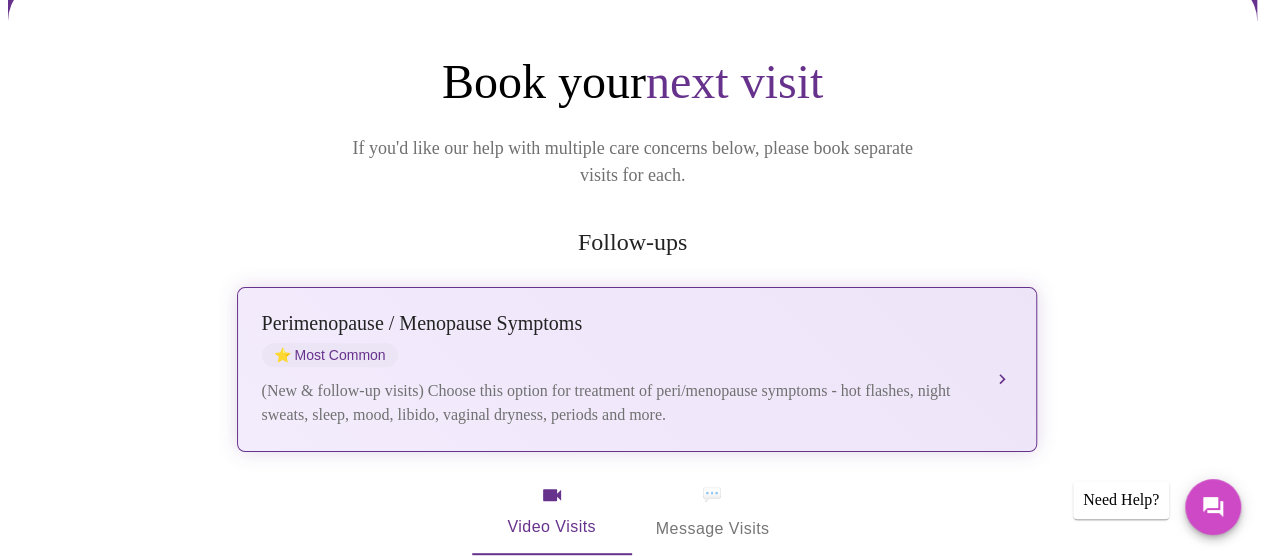 click on "Perimenopause / Menopause Symptoms  ⭐  Most Common (New & follow-up visits) Choose this option for treatment of peri/menopause symptoms - hot flashes, night sweats, sleep, mood, libido, vaginal dryness, periods and more." at bounding box center [637, 369] 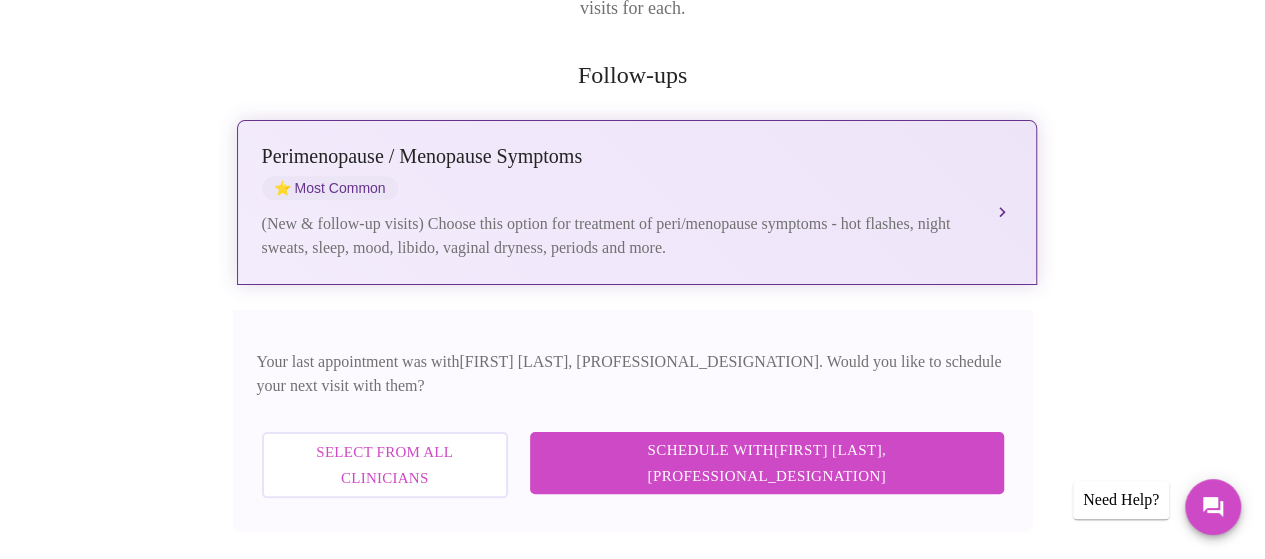 scroll, scrollTop: 379, scrollLeft: 0, axis: vertical 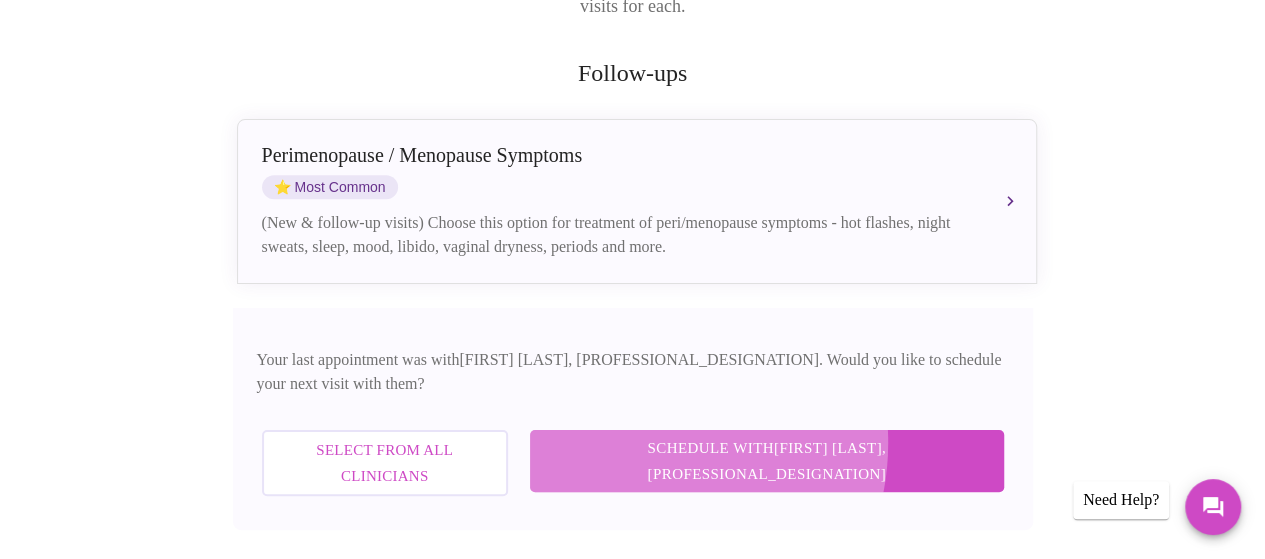 click on "Schedule with  [FIRST] [LAST], [PROFESSIONAL_DESIGNATION]" at bounding box center [385, 463] 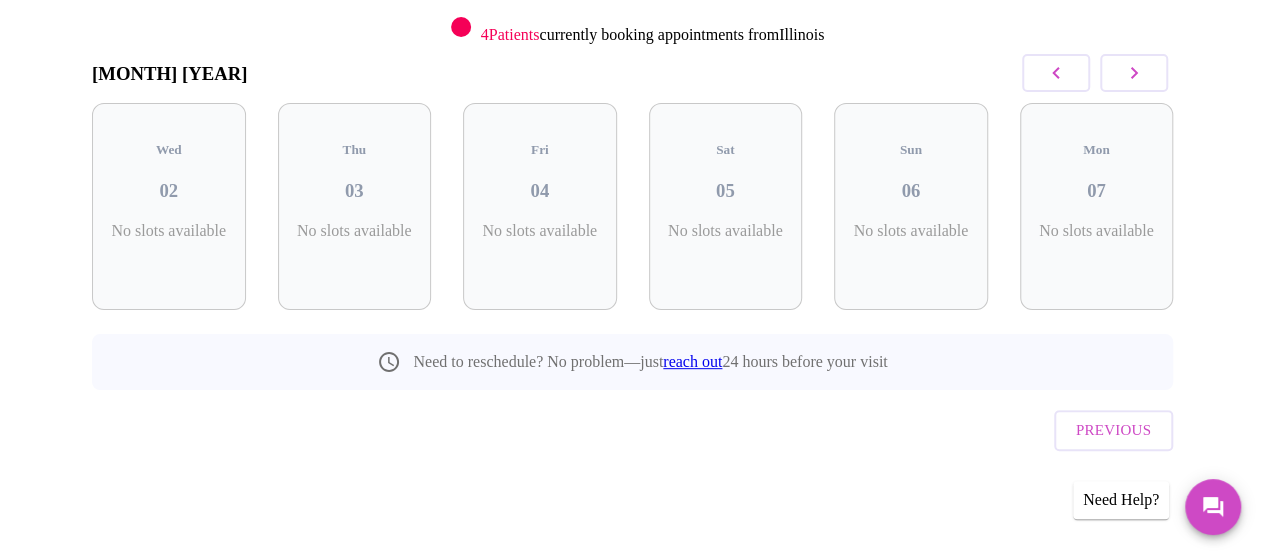scroll, scrollTop: 226, scrollLeft: 0, axis: vertical 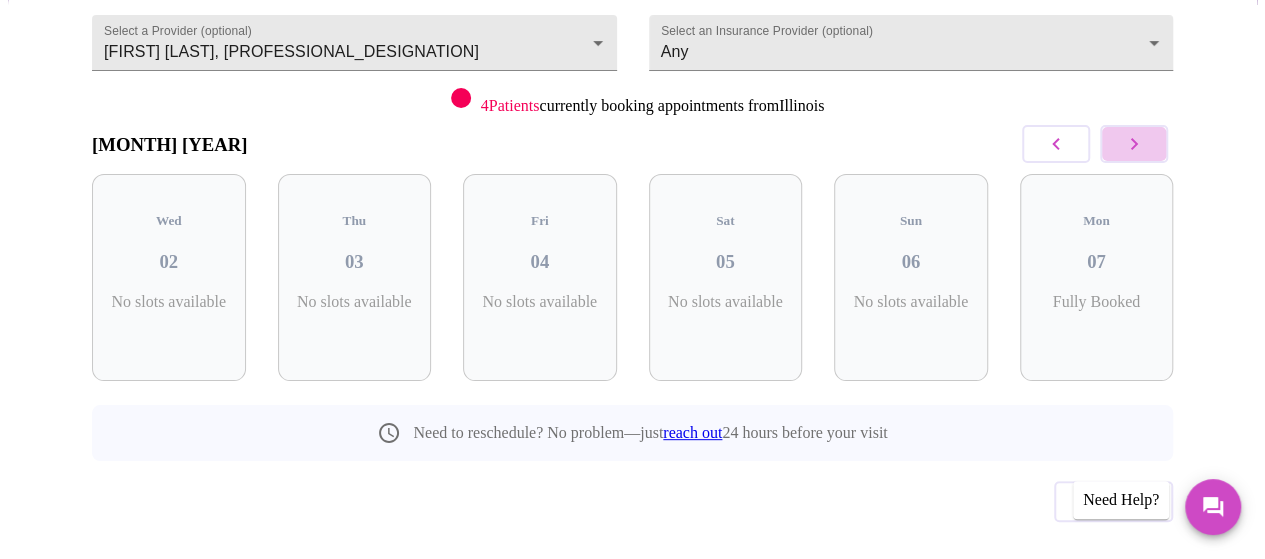 click at bounding box center (1134, 144) 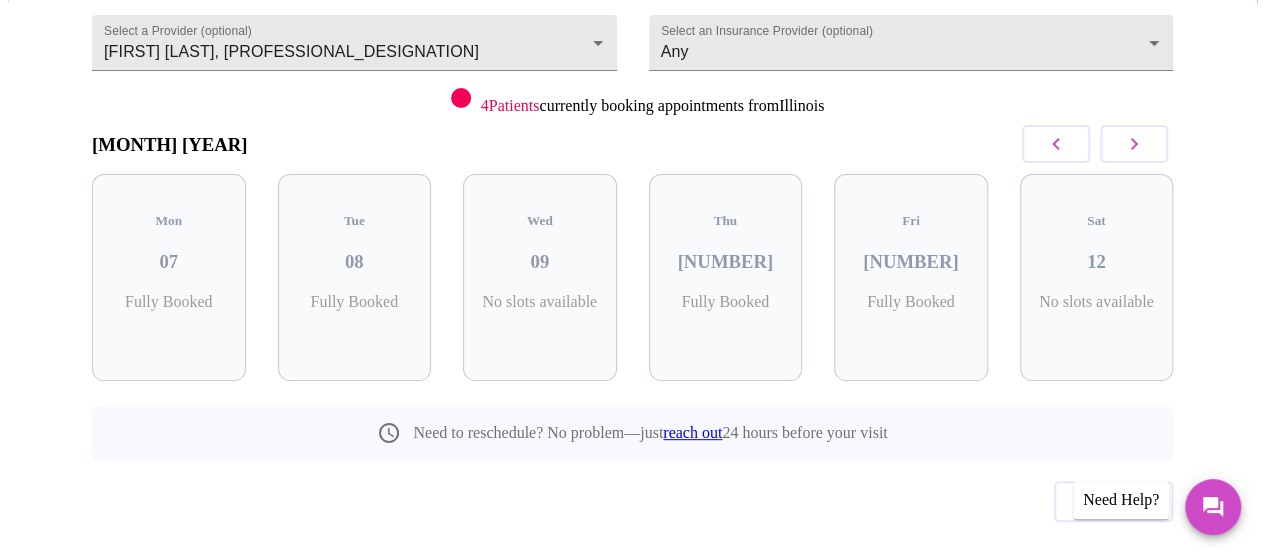 click at bounding box center (1134, 144) 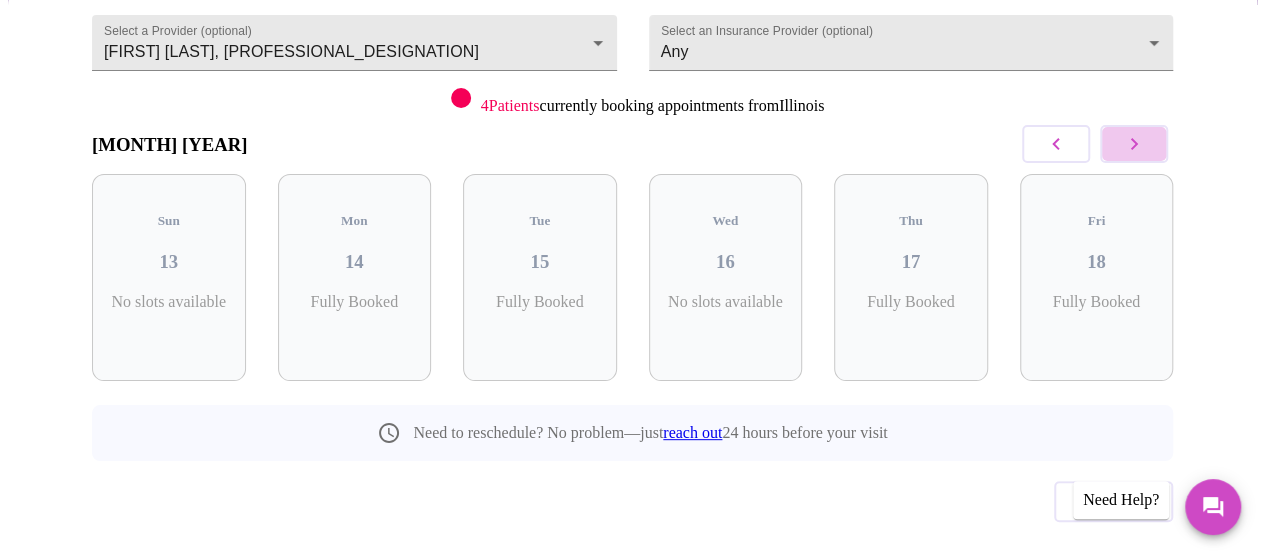 click at bounding box center (1134, 144) 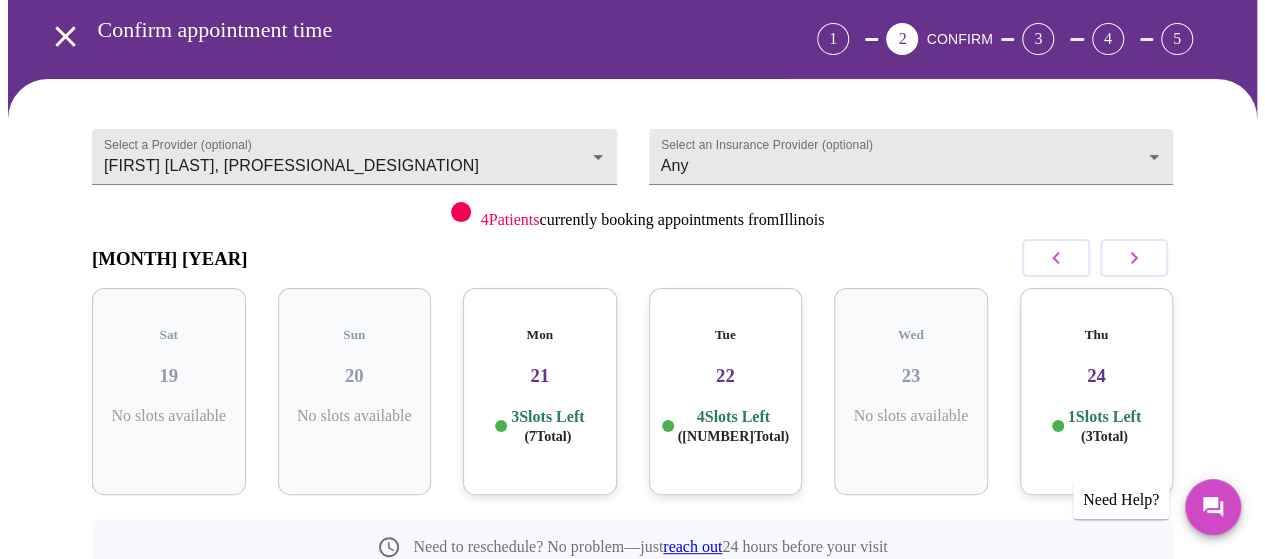 scroll, scrollTop: 104, scrollLeft: 0, axis: vertical 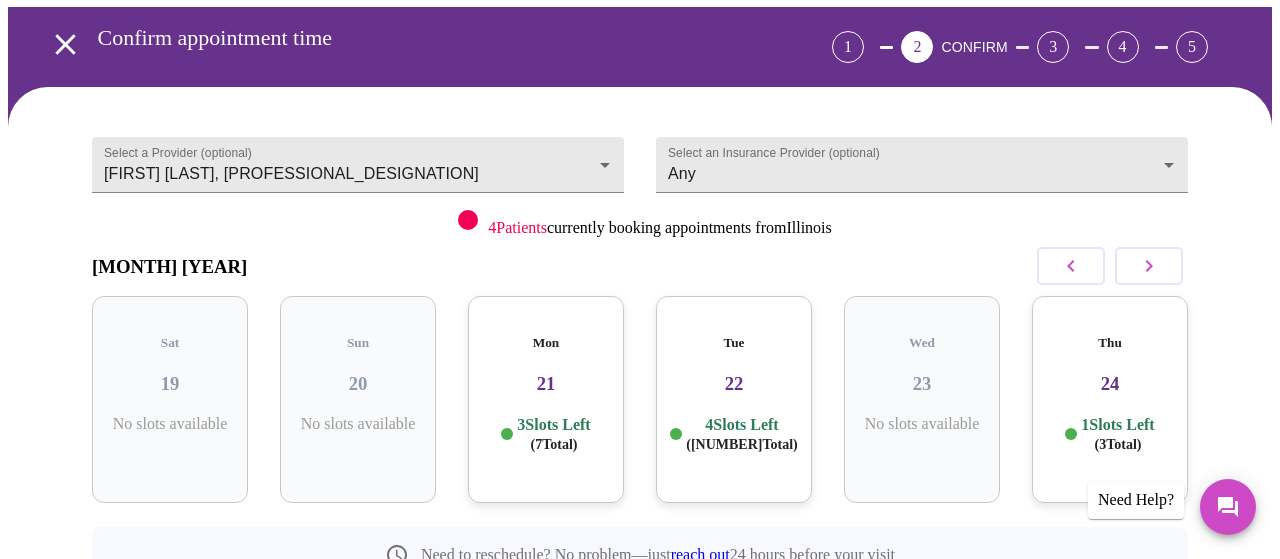 click on "MyMenopauseRx Appointments Messaging Labs Uploads Medications Community Refer a Friend Hi Anna   Confirm appointment time 1 2 CONFIRM 3 4 5 Select a Provider (optional) [FIRST] [LAST], [PROFESSIONAL_DESIGNATION] [FIRST] [LAST], [PROFESSIONAL_DESIGNATION] Select an Insurance Provider (optional) Any Any 4  Patients  currently booking appointments from  Illinois July 2025 Sat 19 No slots available Sun 20 No slots available Mon 21 3  Slots Left ( 7  Total) Tue 22 4  Slots Left ( 11  Total) Wed 23 No slots available Thu 24 1  Slots Left ( 3  Total) Need to reschedule? No problem—just  reach out  24 hours before your visit Previous Need Help? Settings Billing Invoices Log out" at bounding box center (640, 324) 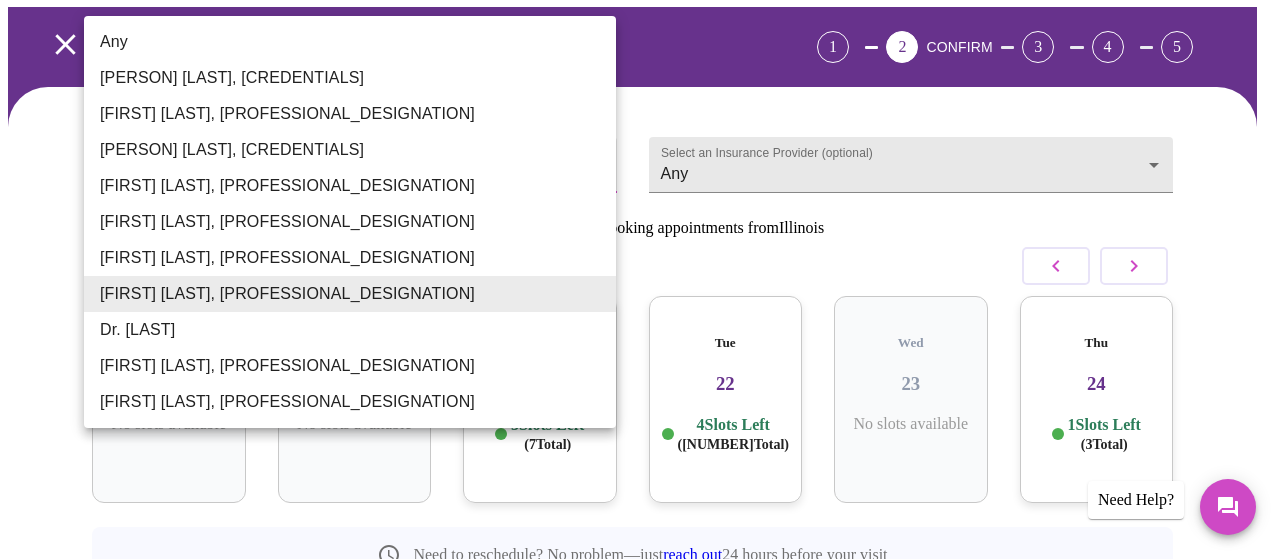 click on "Any" at bounding box center [350, 42] 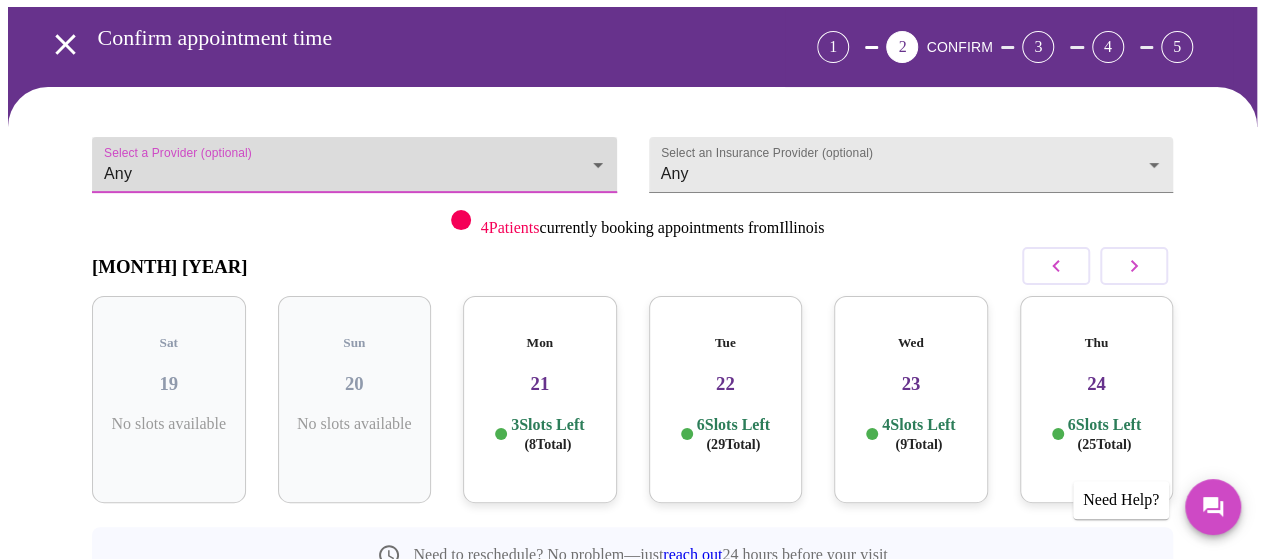 scroll, scrollTop: 211, scrollLeft: 0, axis: vertical 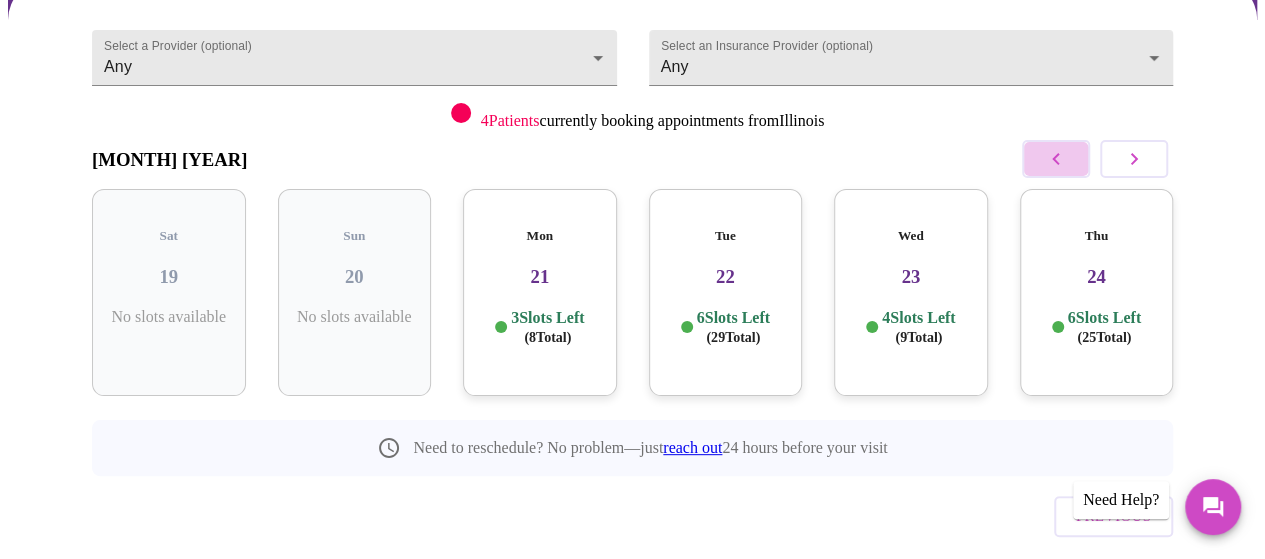 click at bounding box center (1056, 159) 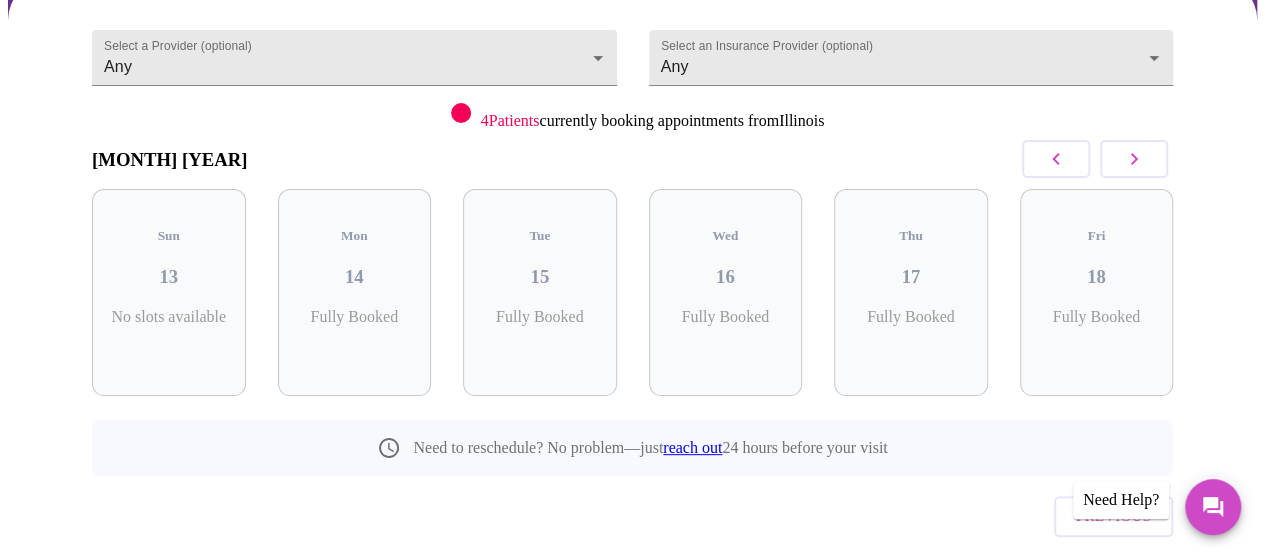 click at bounding box center [1056, 159] 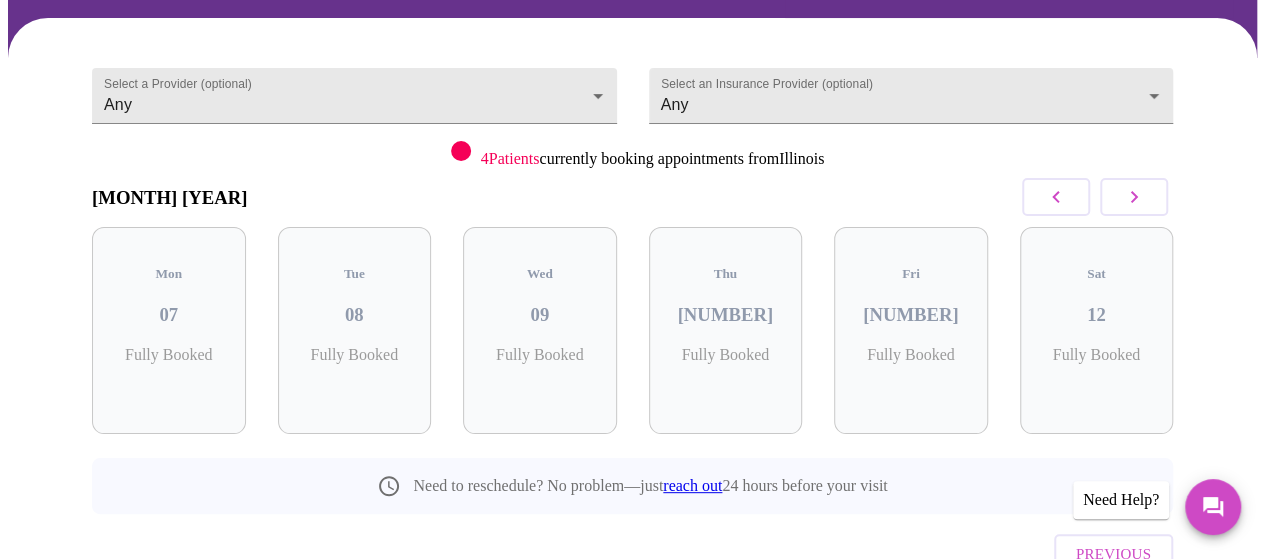 scroll, scrollTop: 103, scrollLeft: 0, axis: vertical 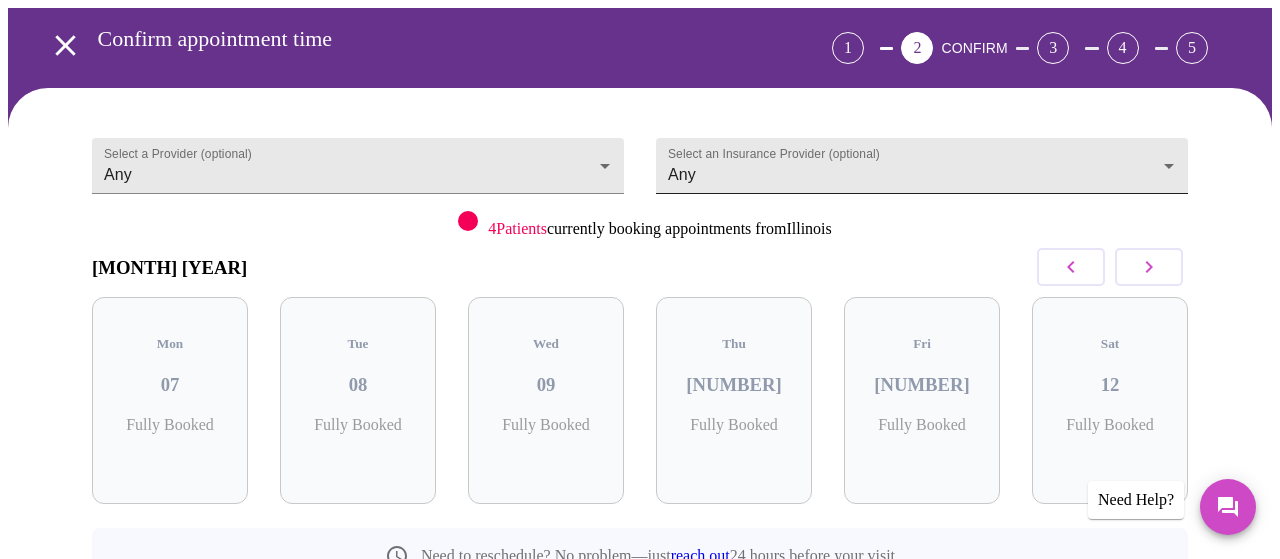 click on "MyMenopauseRx Appointments Messaging Labs Uploads Medications Community Refer a Friend Hi Anna   Confirm appointment time 1 2 CONFIRM 3 4 5 Select a Provider (optional) Any Any Select an Insurance Provider (optional) Any Any 4  Patients  currently booking appointments from  Illinois July 2025 Mon 07 Fully Booked Tue 08 Fully Booked Wed 09 Fully Booked Thu 10 Fully Booked Fri 11 Fully Booked Sat 12 Fully Booked Need to reschedule? No problem—just  reach out  24 hours before your visit Previous Need Help? Settings Billing Invoices Log out" at bounding box center [640, 325] 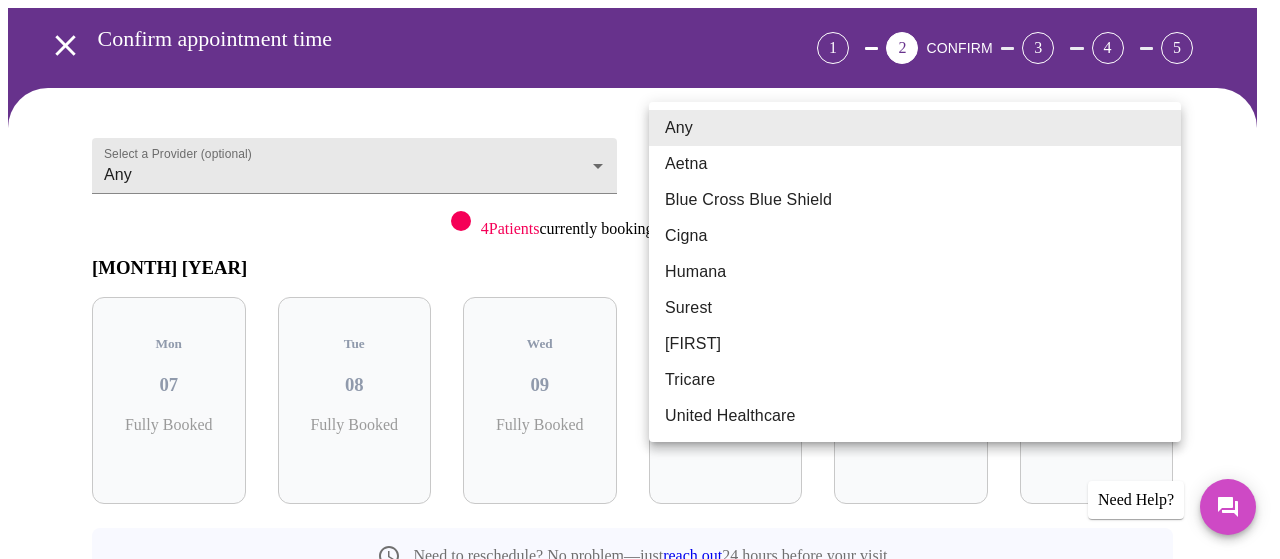 click on "Blue Cross Blue Shield" at bounding box center [915, 200] 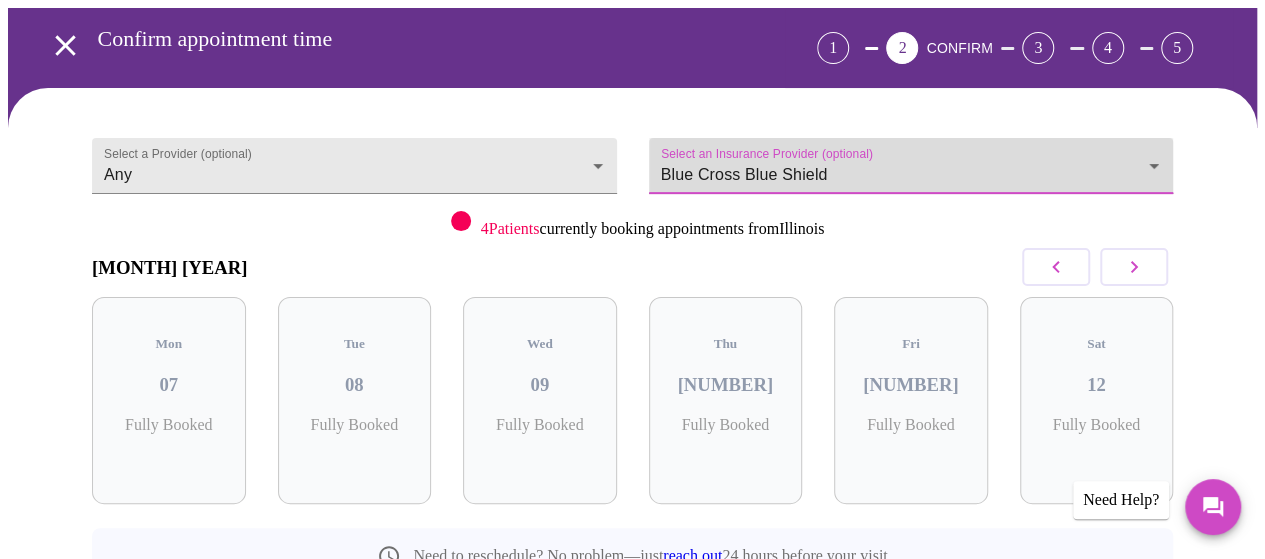 scroll, scrollTop: 226, scrollLeft: 0, axis: vertical 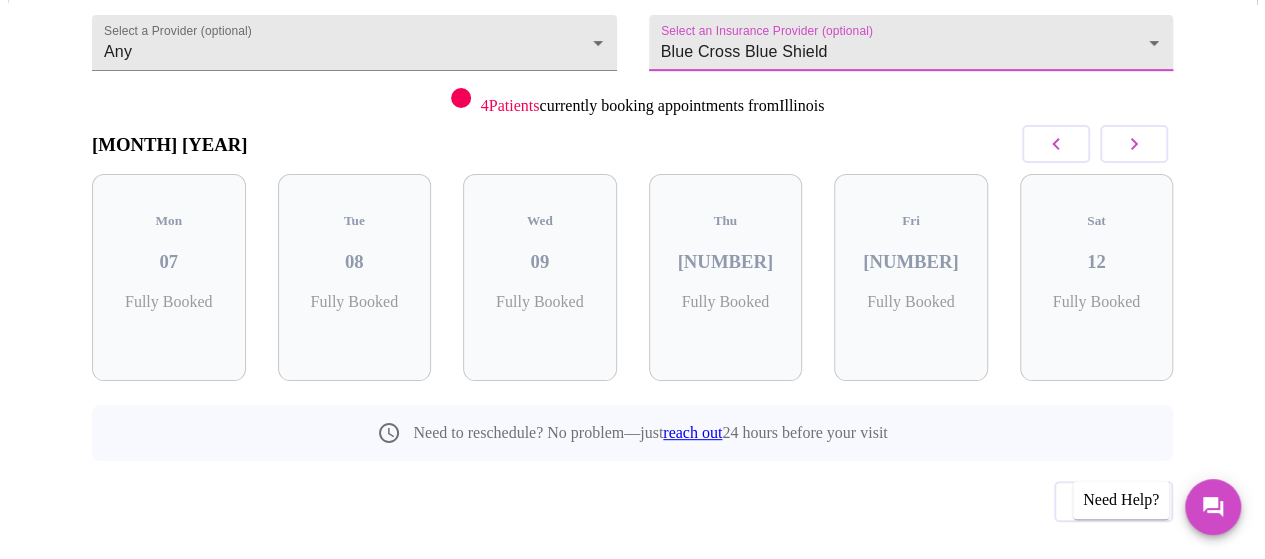 click at bounding box center [1134, 144] 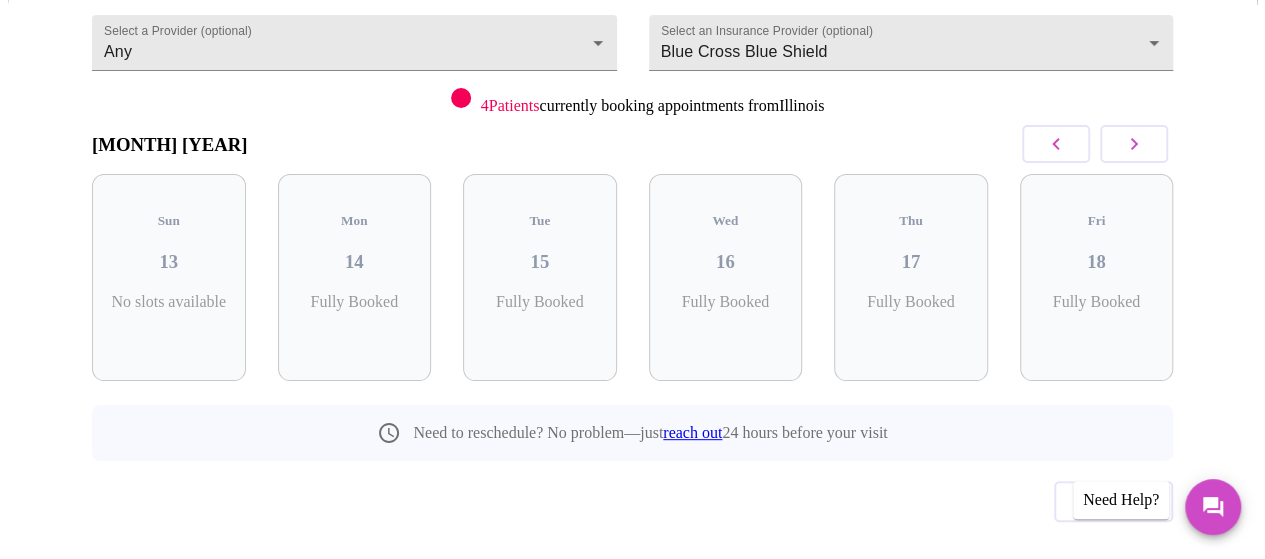 click at bounding box center (1134, 144) 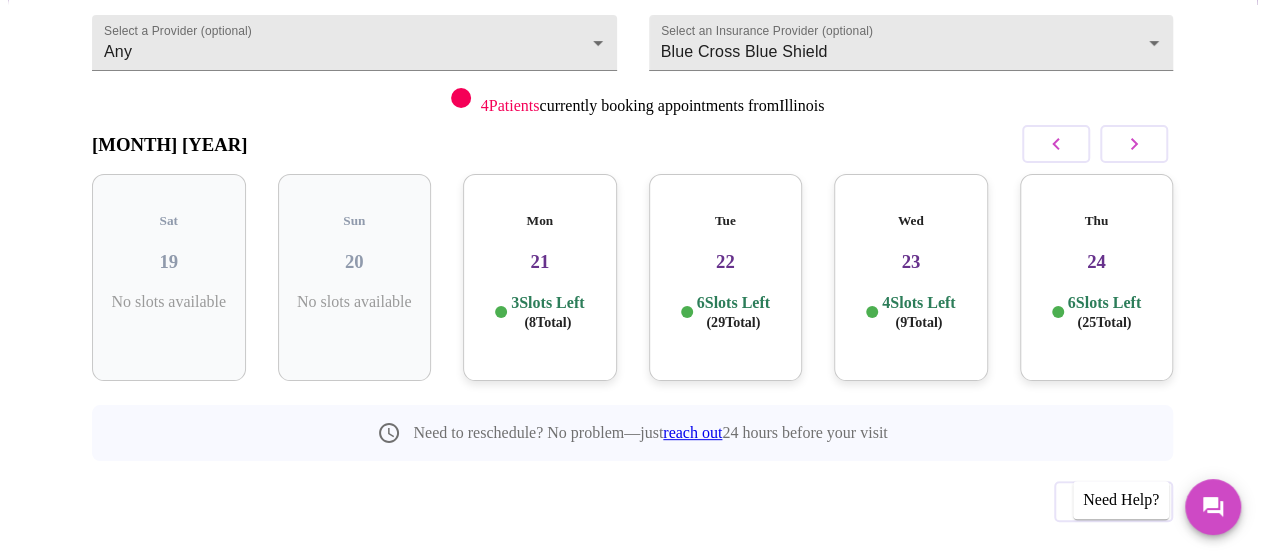 click on "[DAY_OF_WEEK] [DAY] [MONTH] [NUMBER] Slots Left ( [NUMBER] Total)" at bounding box center (169, 277) 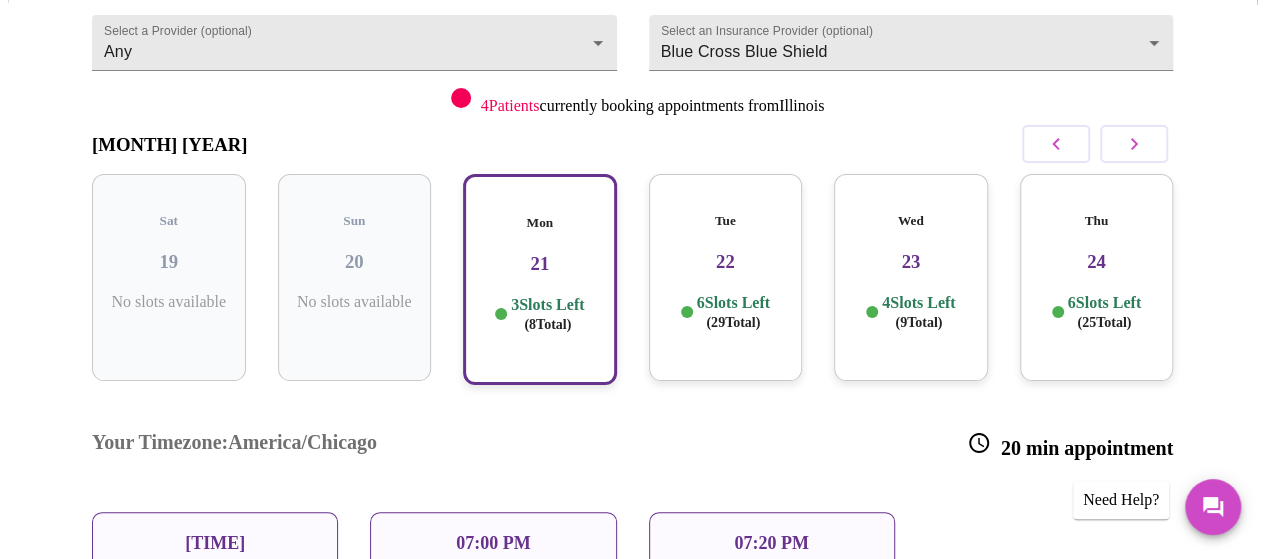 click on "[DAY_OF_WEEK] [DAY] [MONTH] [NUMBER] Slots Left ( [NUMBER] Total)" at bounding box center [169, 277] 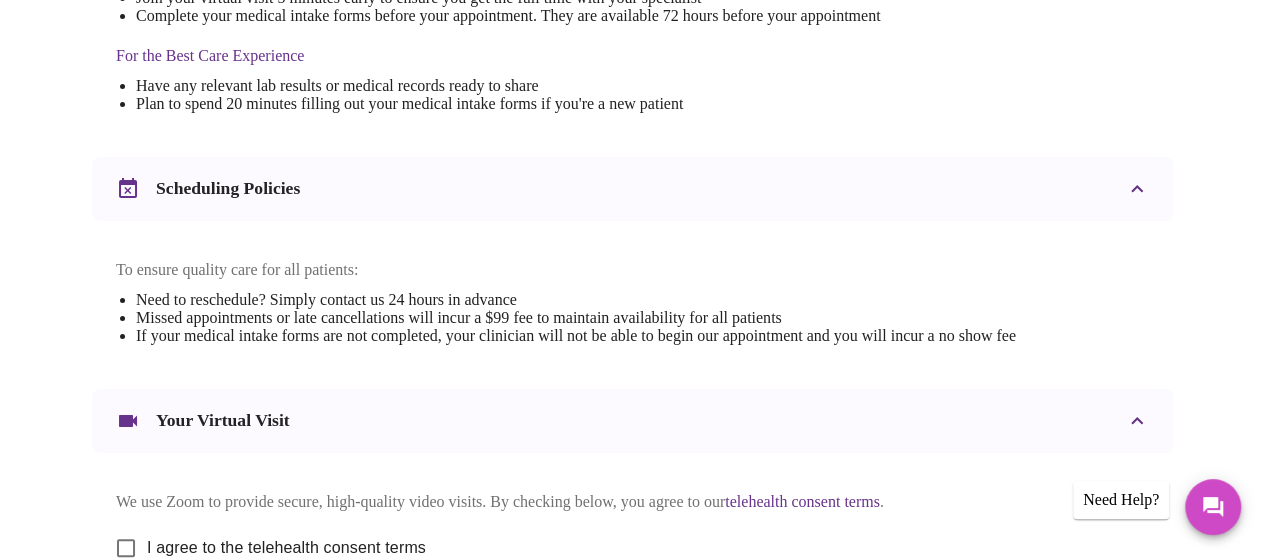 scroll, scrollTop: 776, scrollLeft: 0, axis: vertical 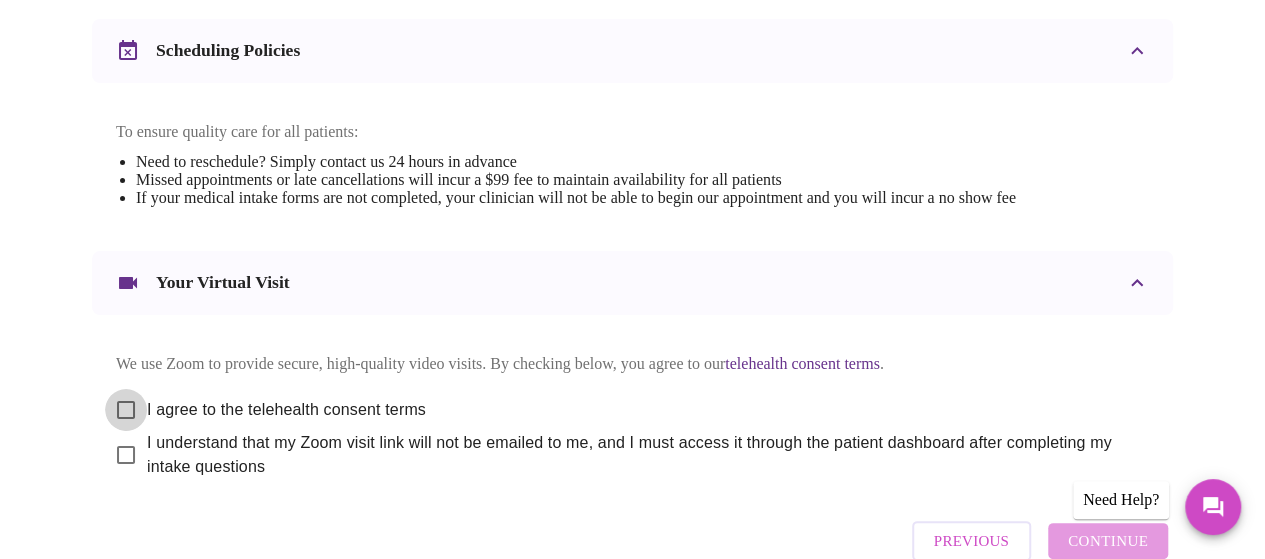 click on "I agree to the telehealth consent terms" at bounding box center [126, 410] 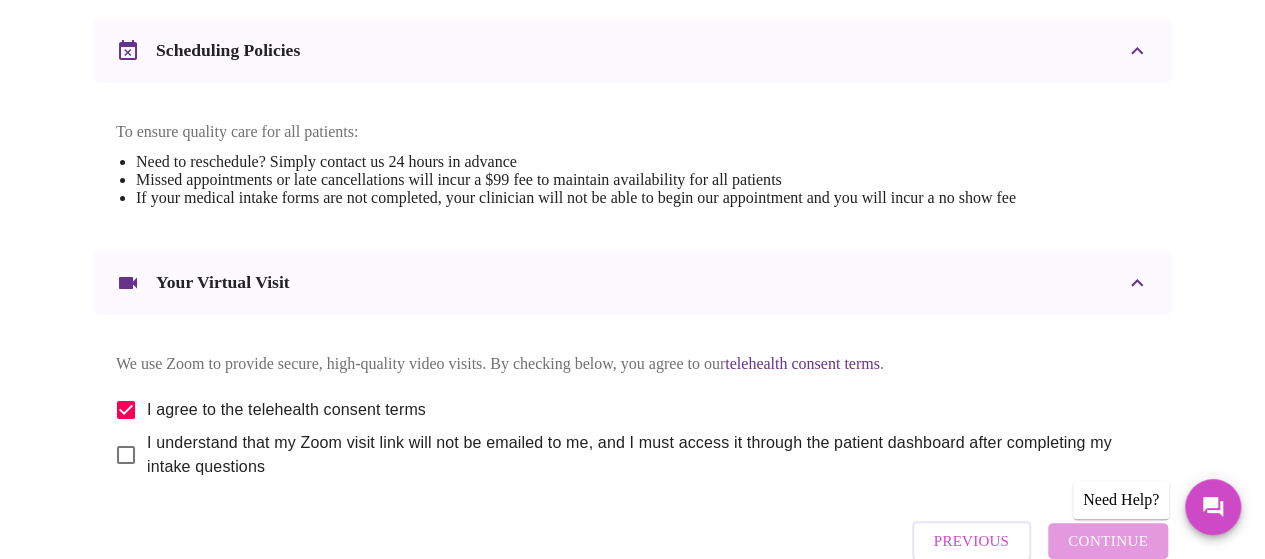 click on "I understand that my Zoom visit link will not be emailed to me, and I must access it through the patient dashboard after completing my intake questions" at bounding box center [126, 410] 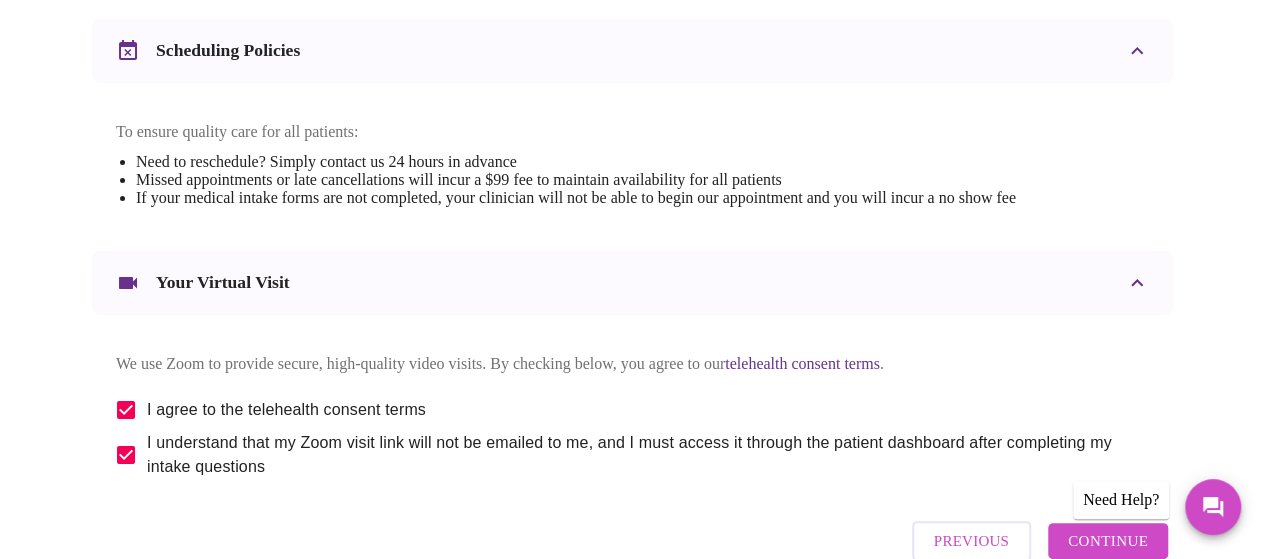 scroll, scrollTop: 872, scrollLeft: 0, axis: vertical 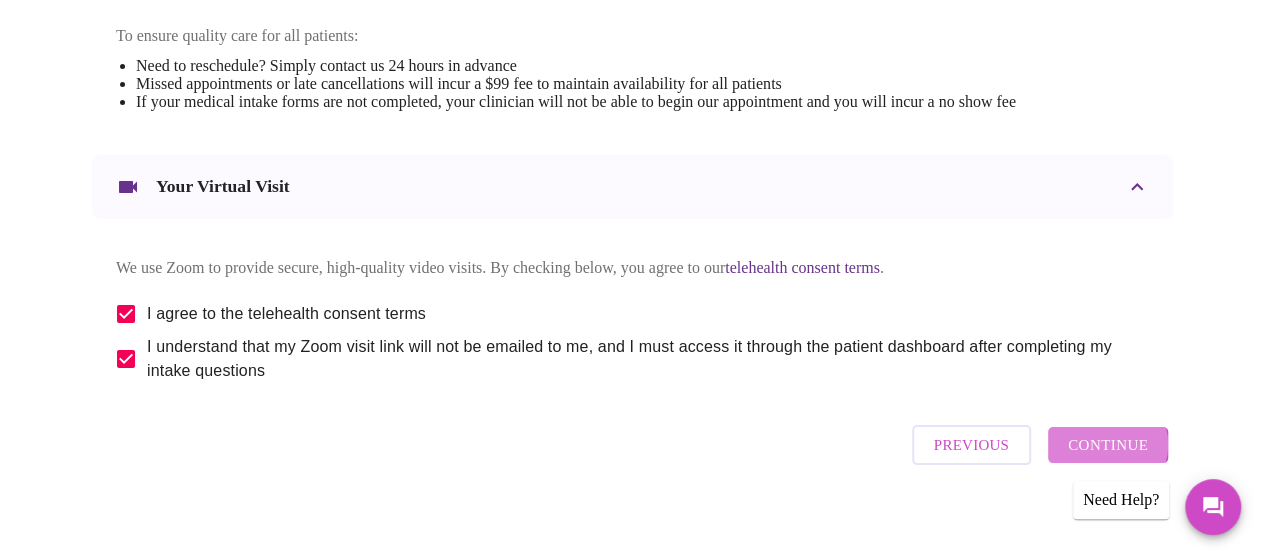 click on "Continue" at bounding box center (971, 445) 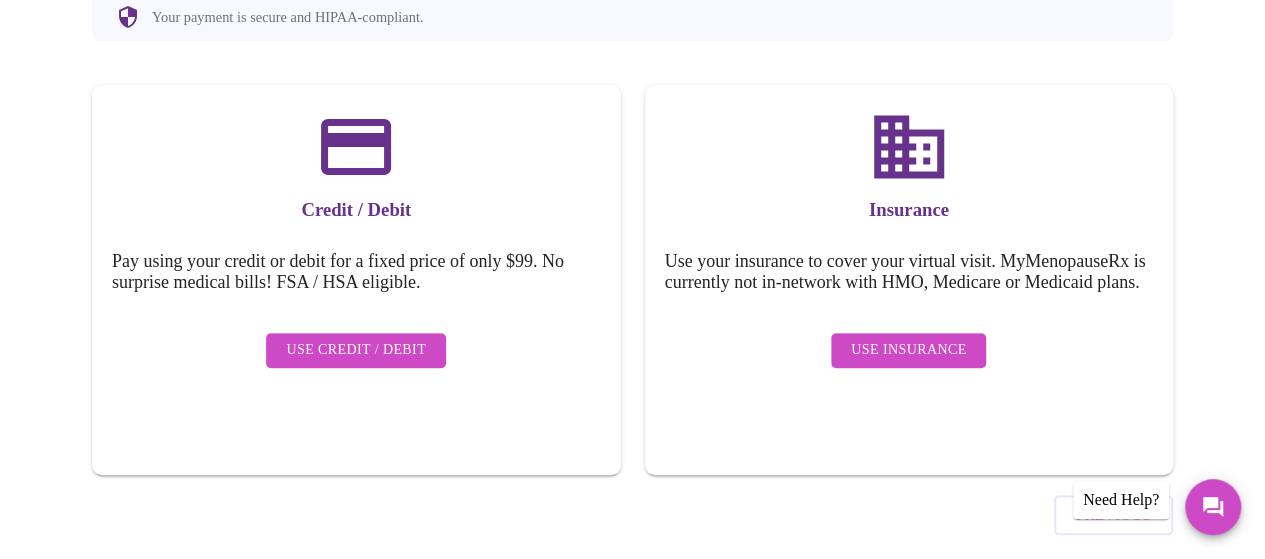 click on "Use Insurance" at bounding box center [356, 350] 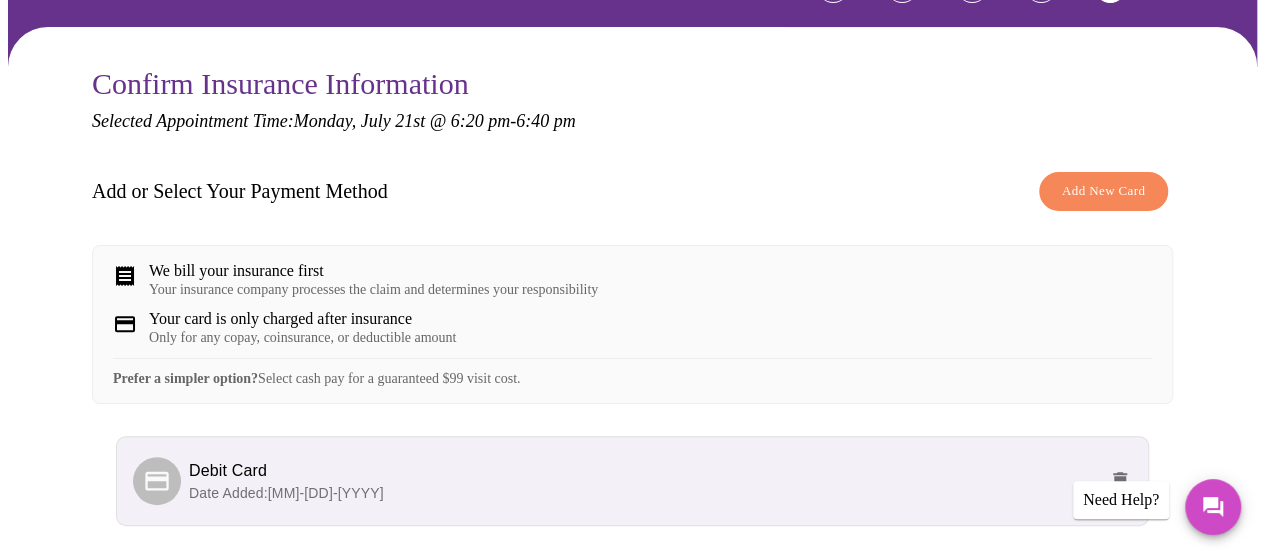 scroll, scrollTop: 308, scrollLeft: 0, axis: vertical 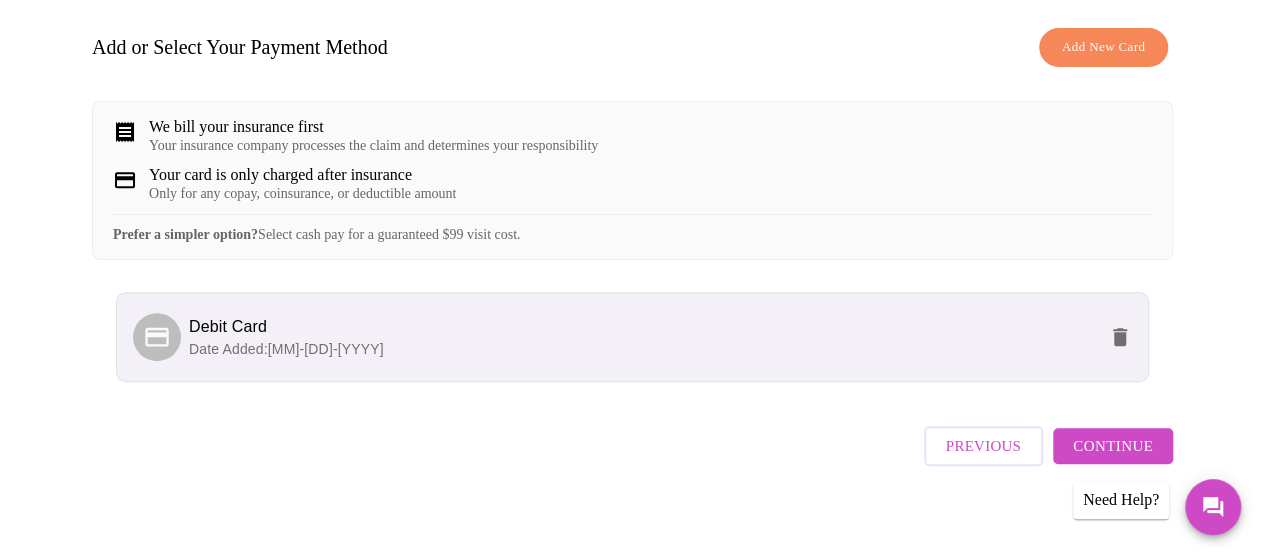 click on "Continue" at bounding box center [983, 446] 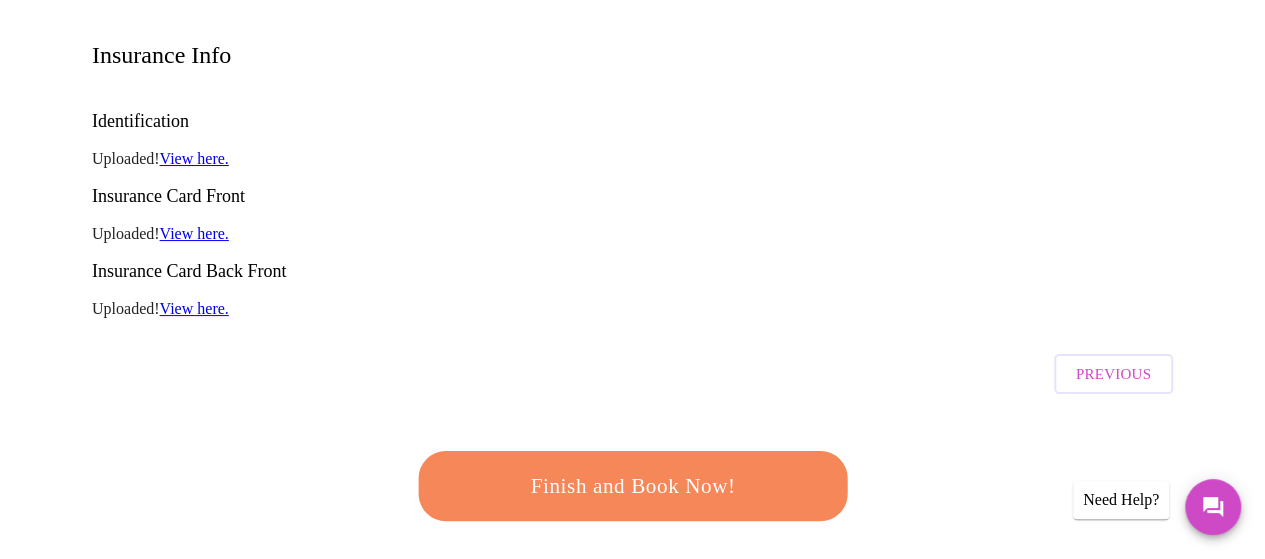 scroll, scrollTop: 324, scrollLeft: 0, axis: vertical 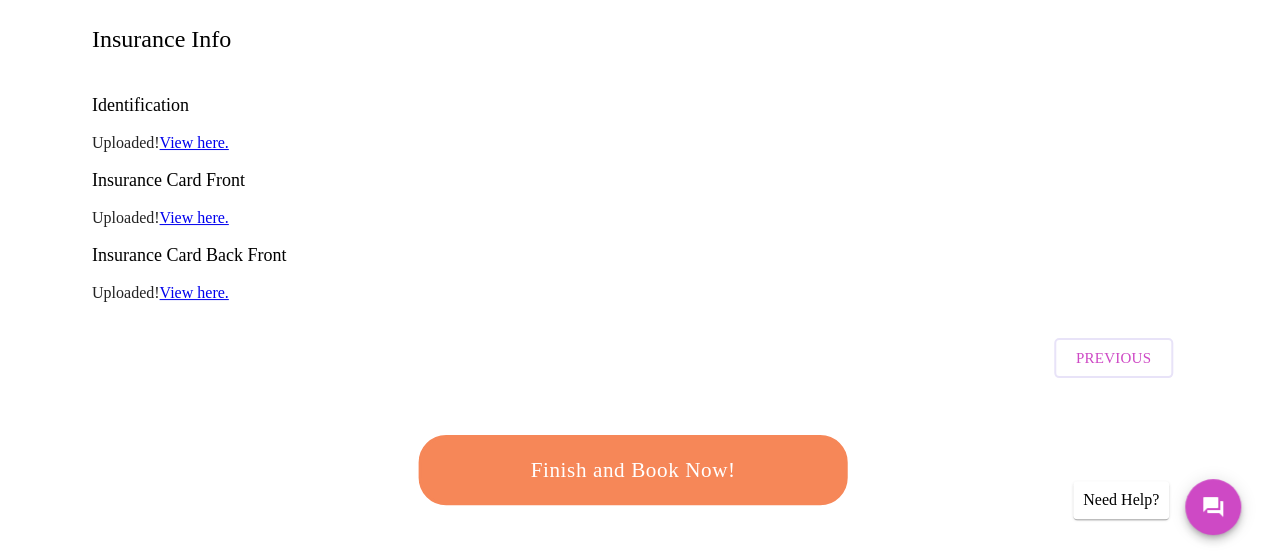 click on "Finish and Book Now!" at bounding box center [1113, 358] 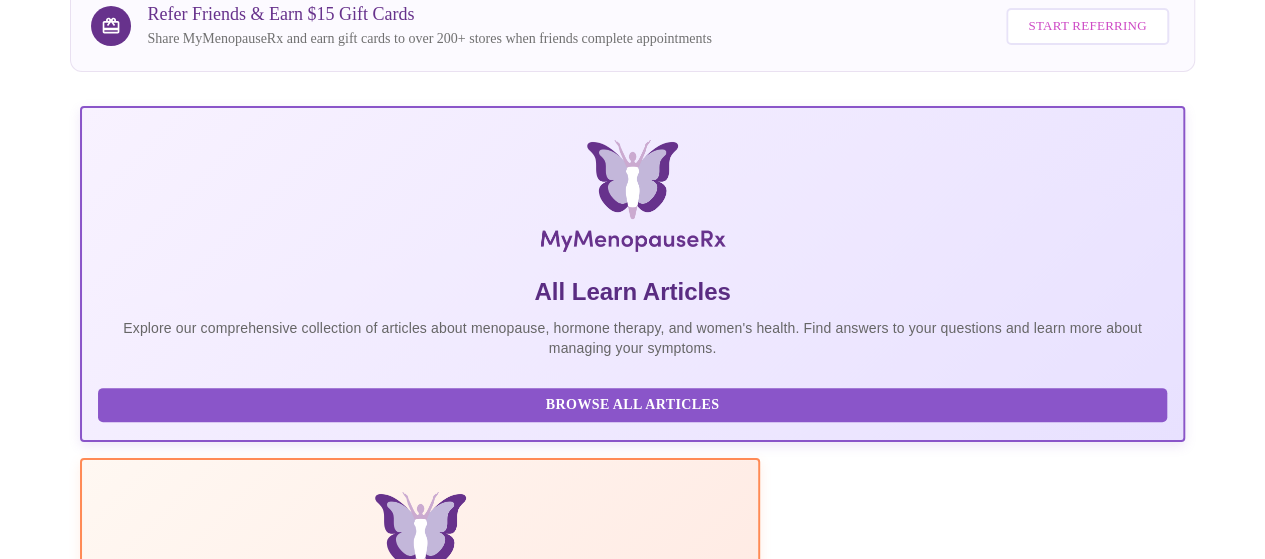 scroll, scrollTop: 200, scrollLeft: 0, axis: vertical 